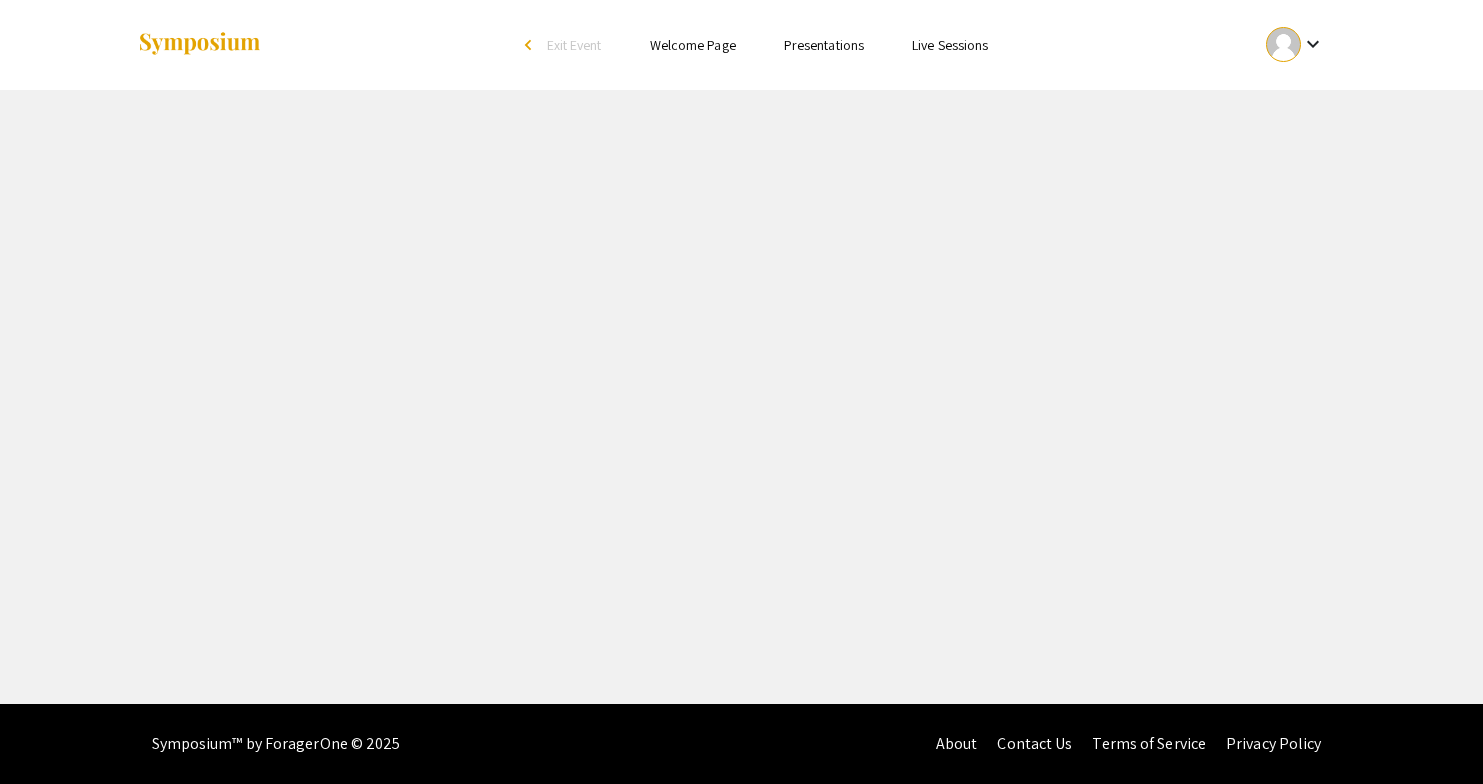 scroll, scrollTop: 0, scrollLeft: 0, axis: both 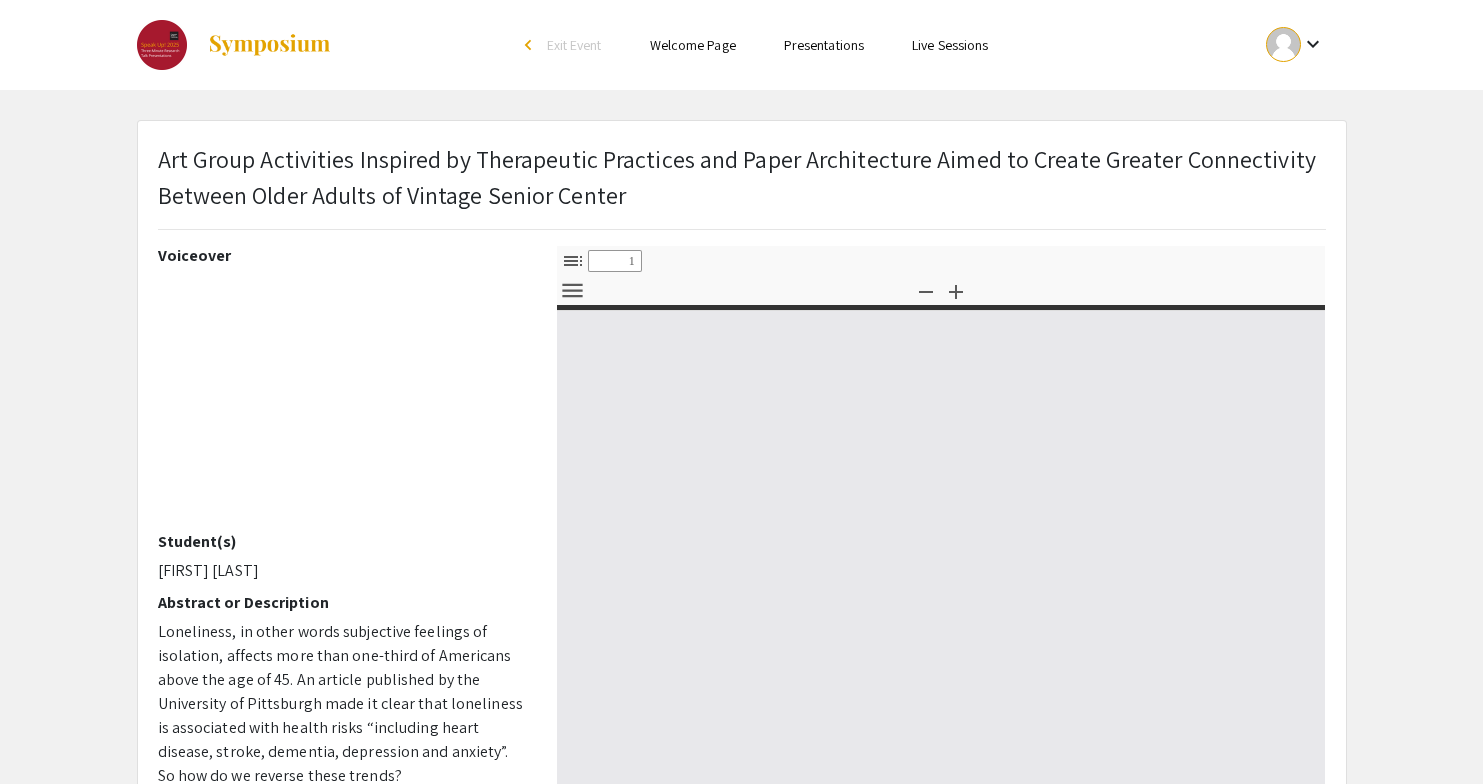 select on "custom" 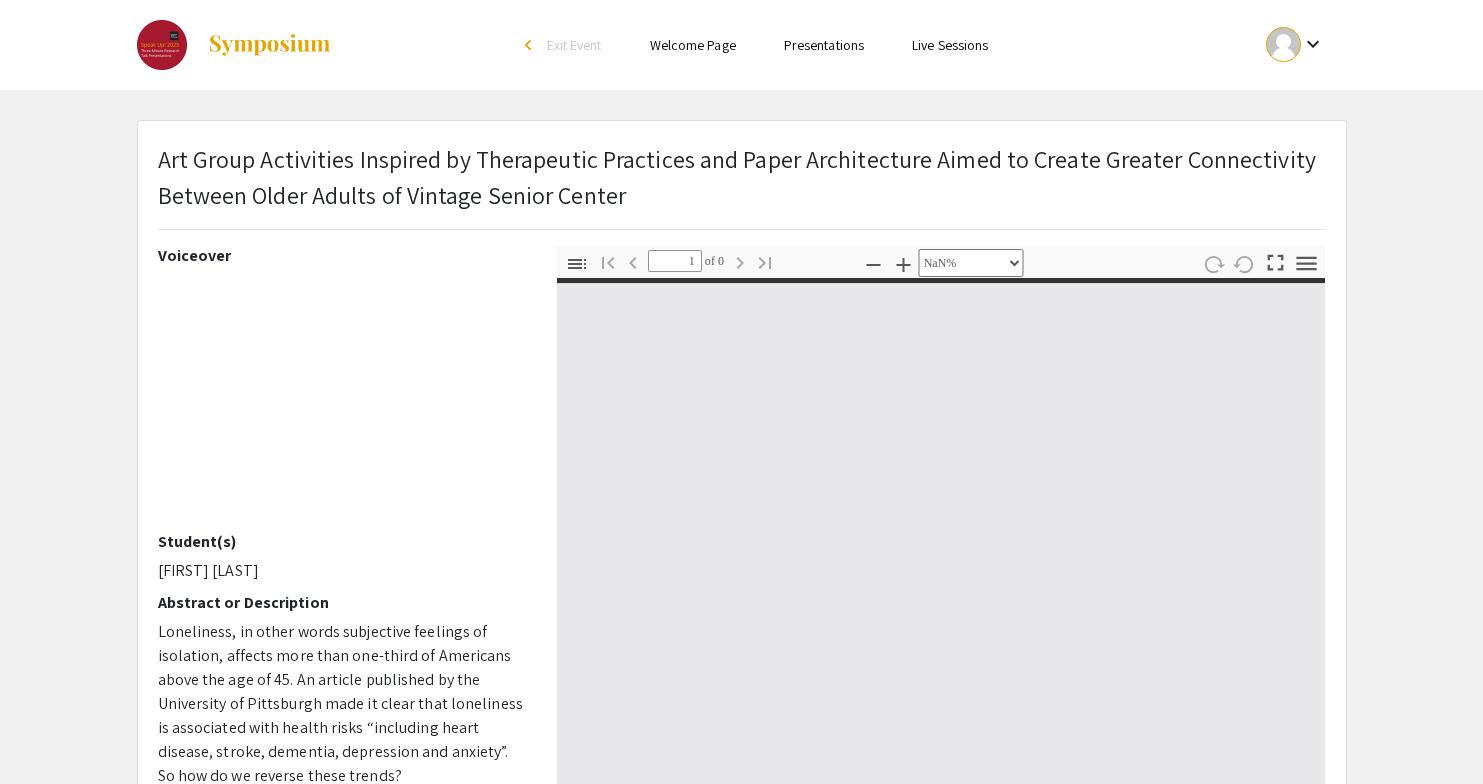 type on "0" 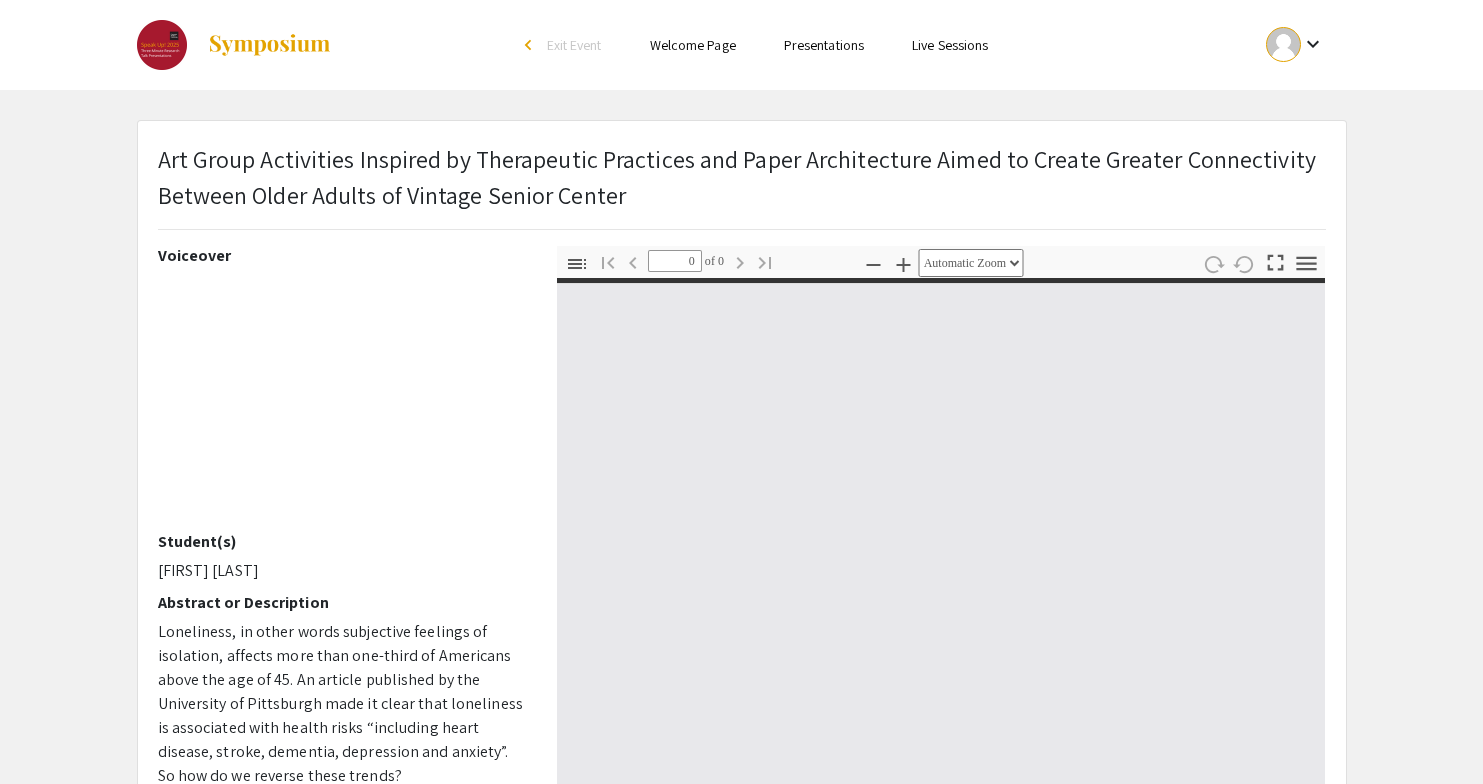 select on "custom" 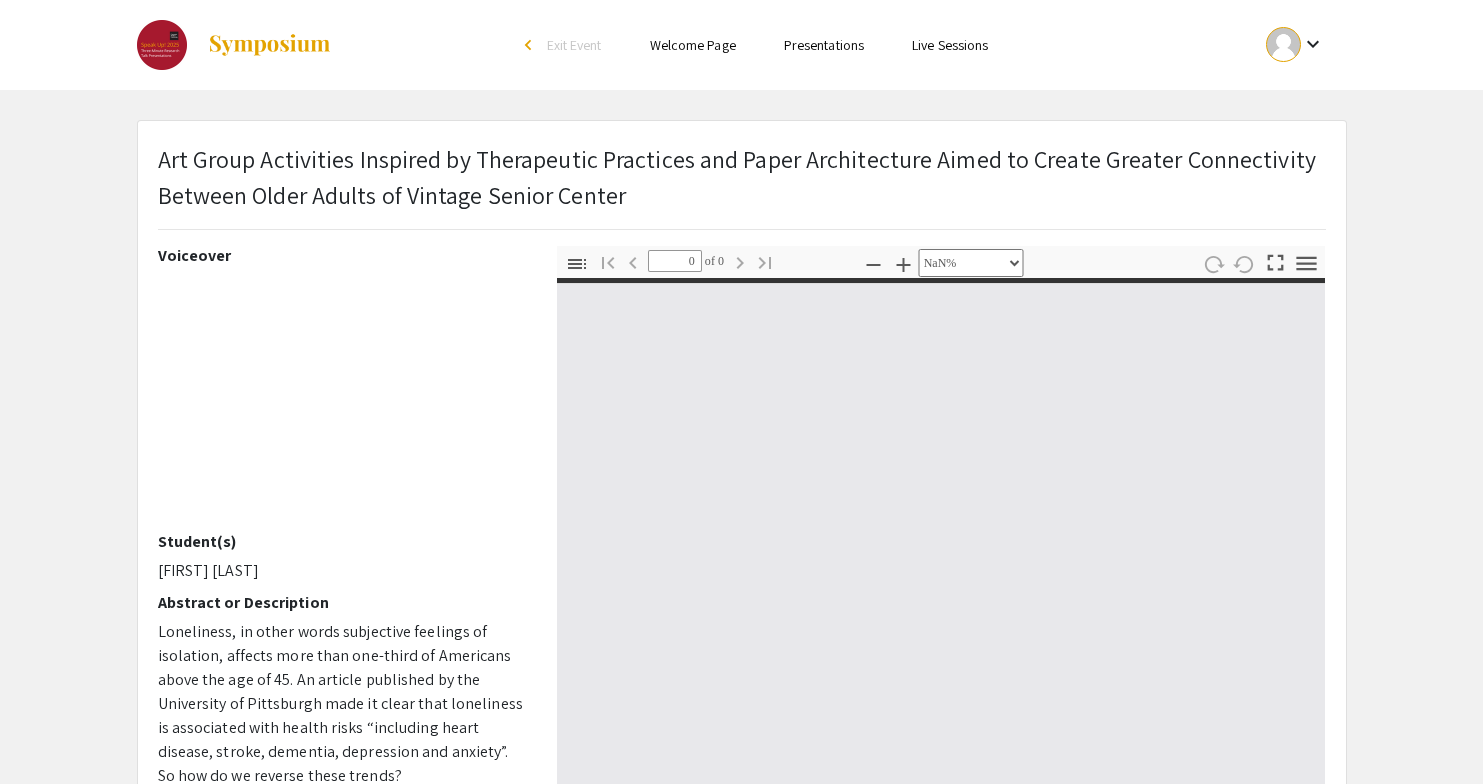 type on "1" 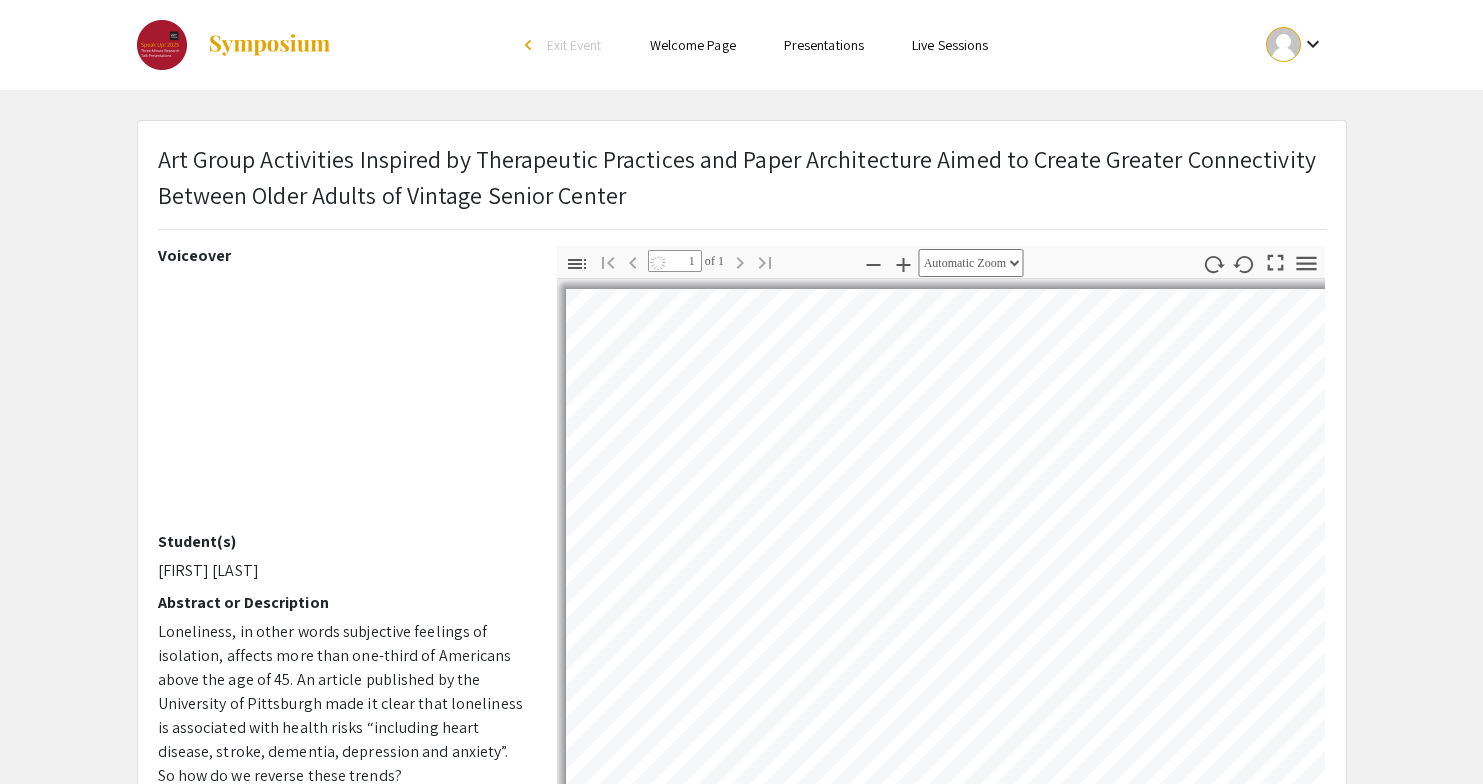 select on "auto" 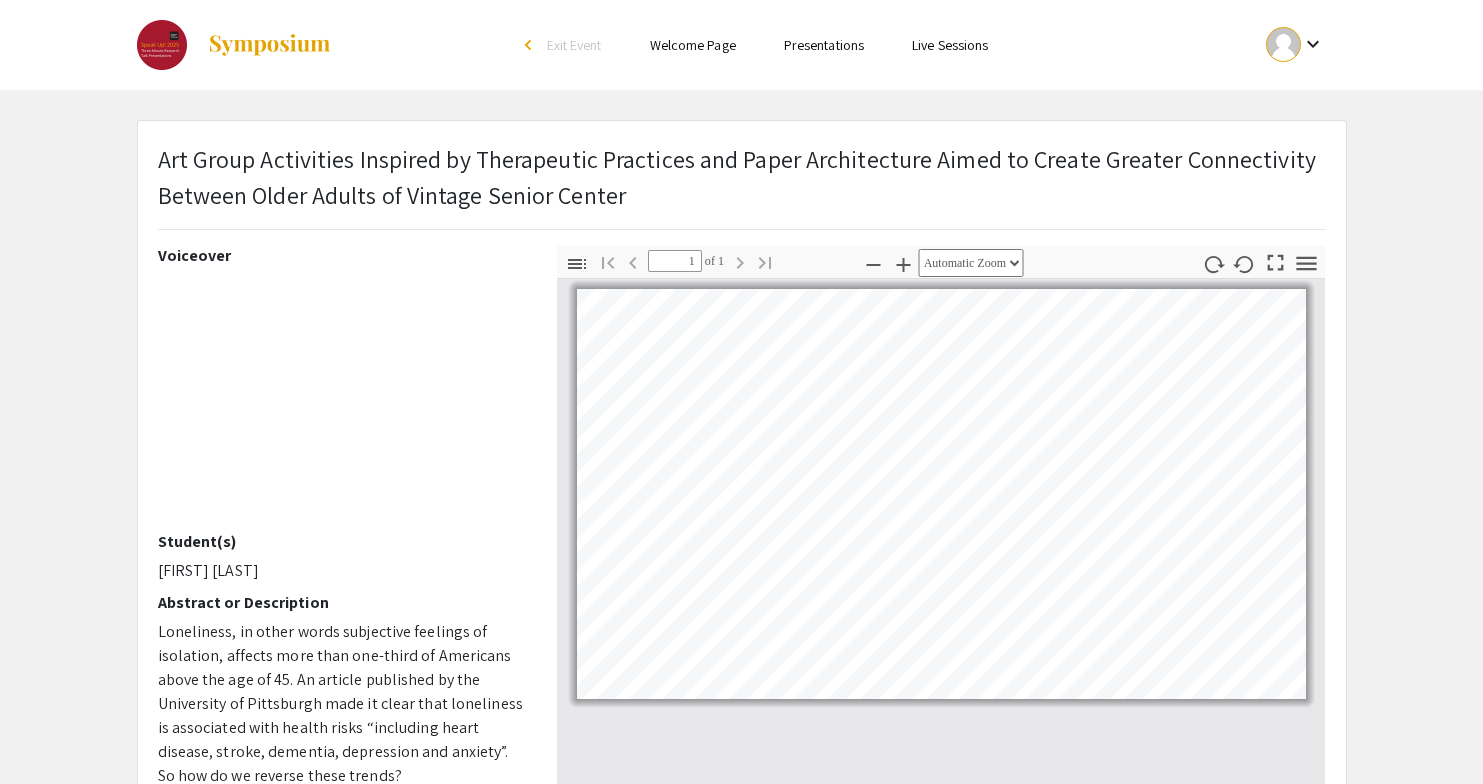 click on "Presentations" at bounding box center [824, 45] 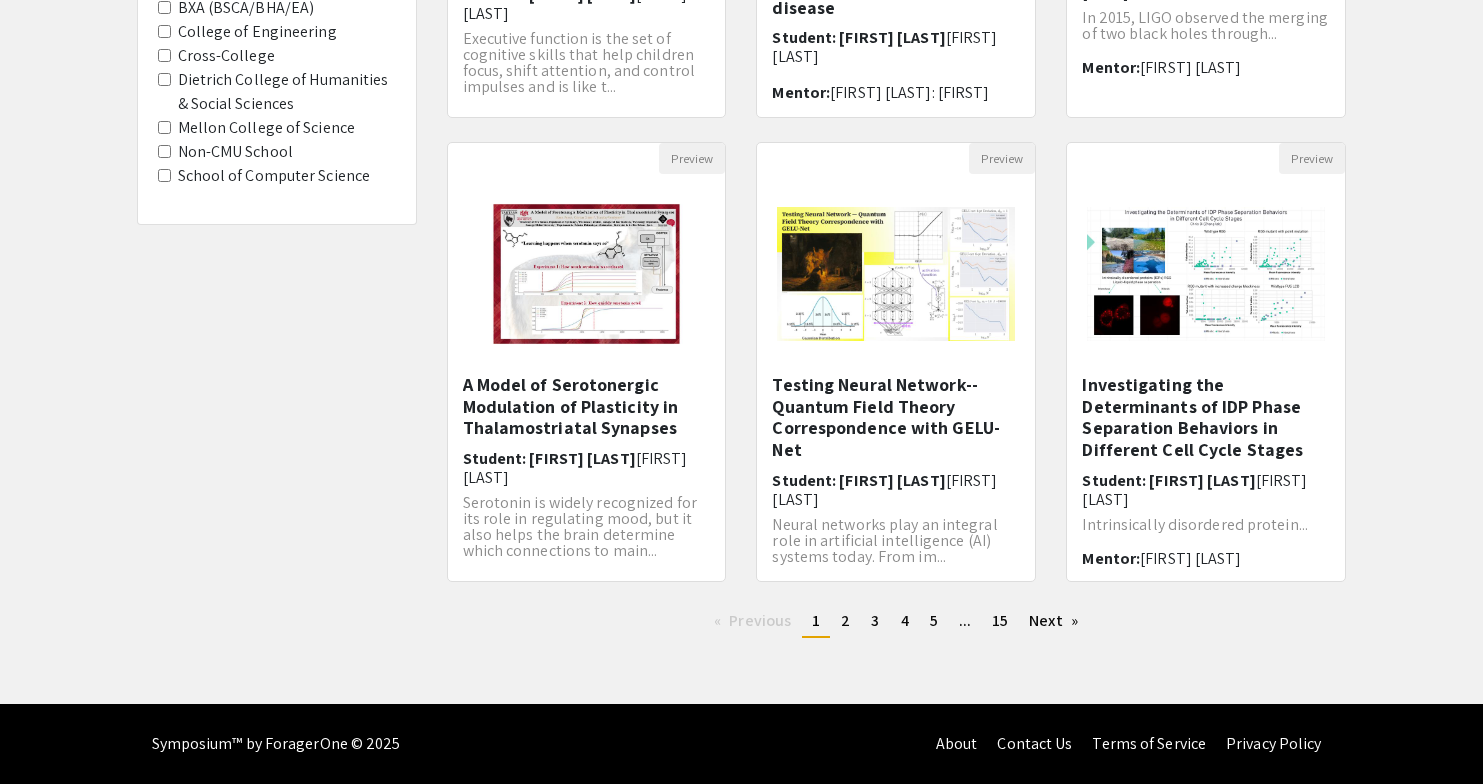 scroll, scrollTop: 542, scrollLeft: 0, axis: vertical 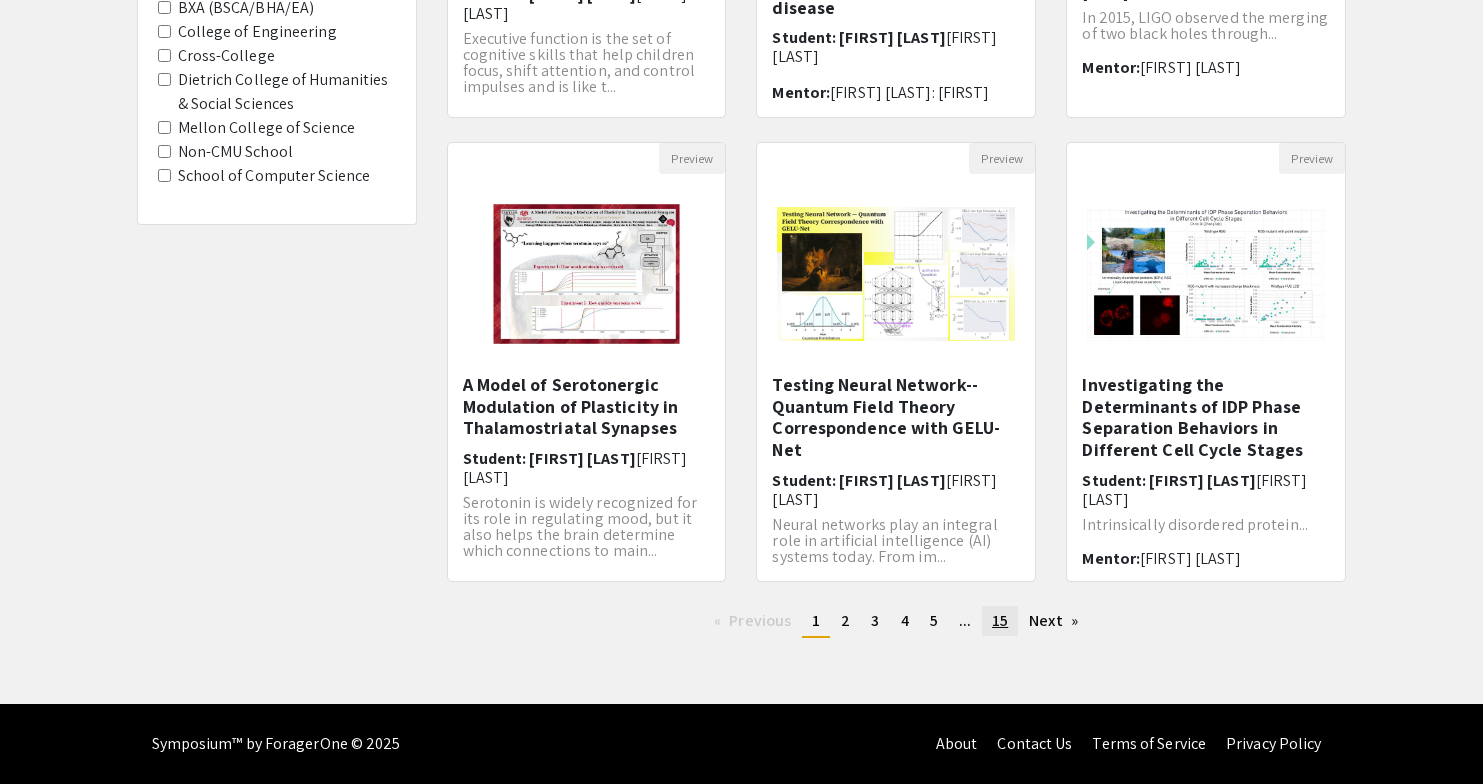 click on "15" 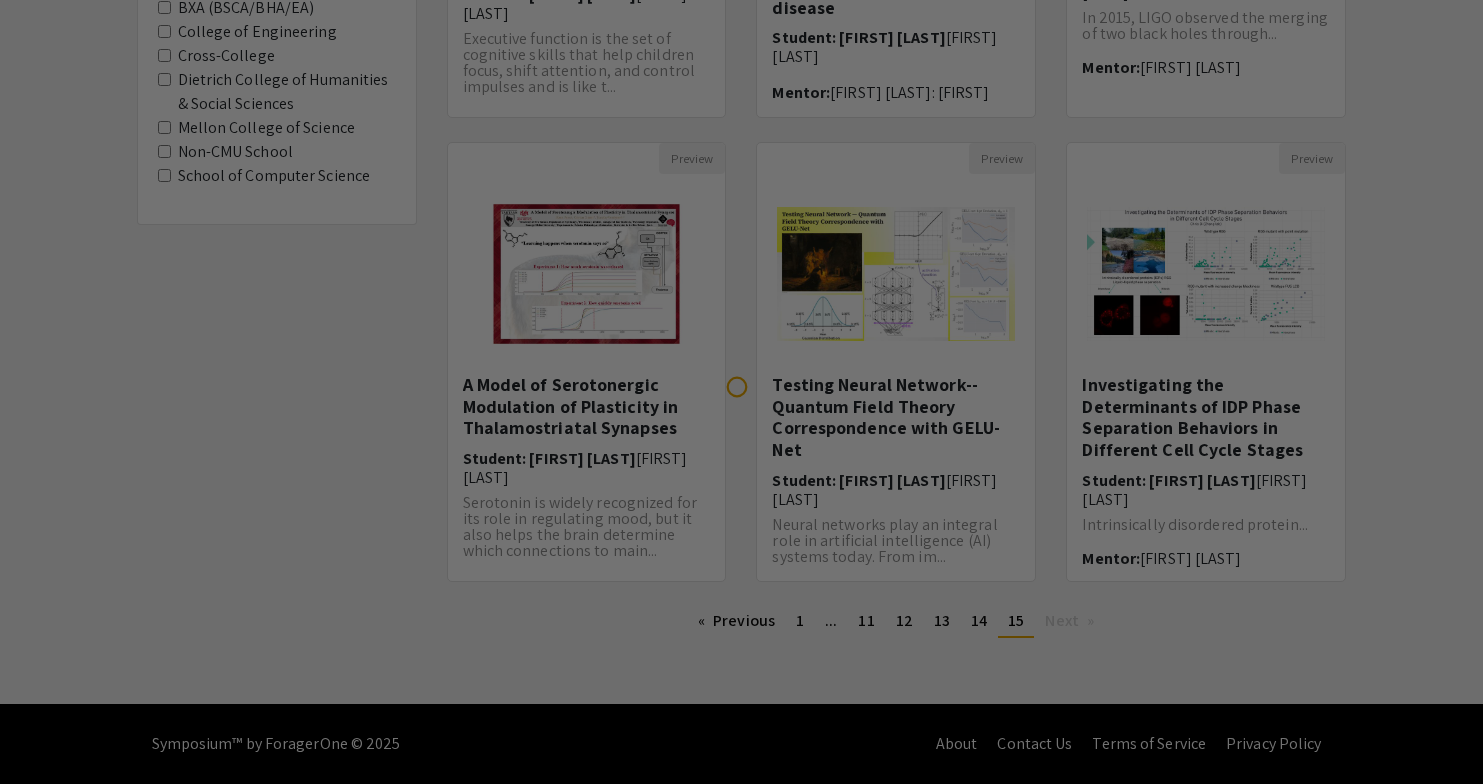 scroll, scrollTop: 0, scrollLeft: 0, axis: both 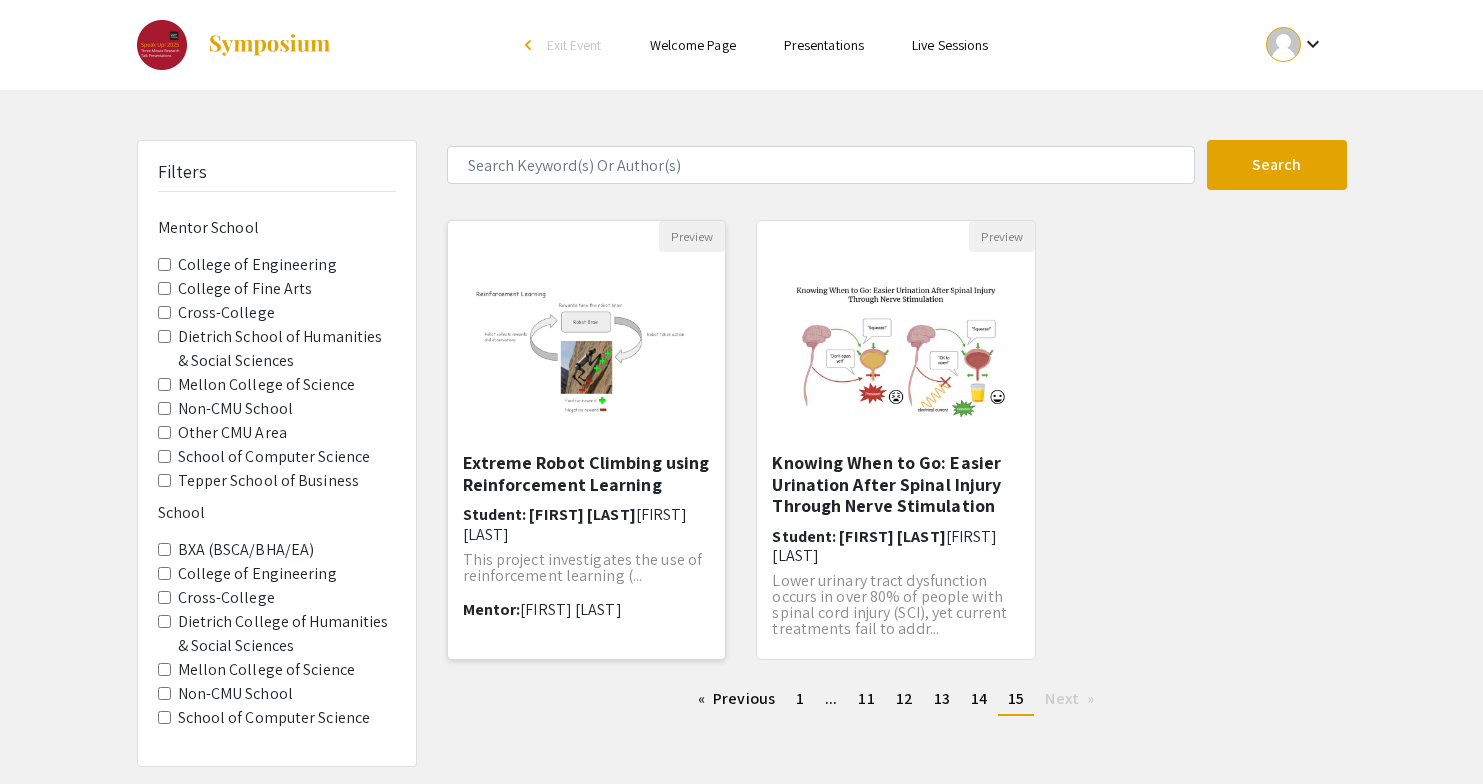 click 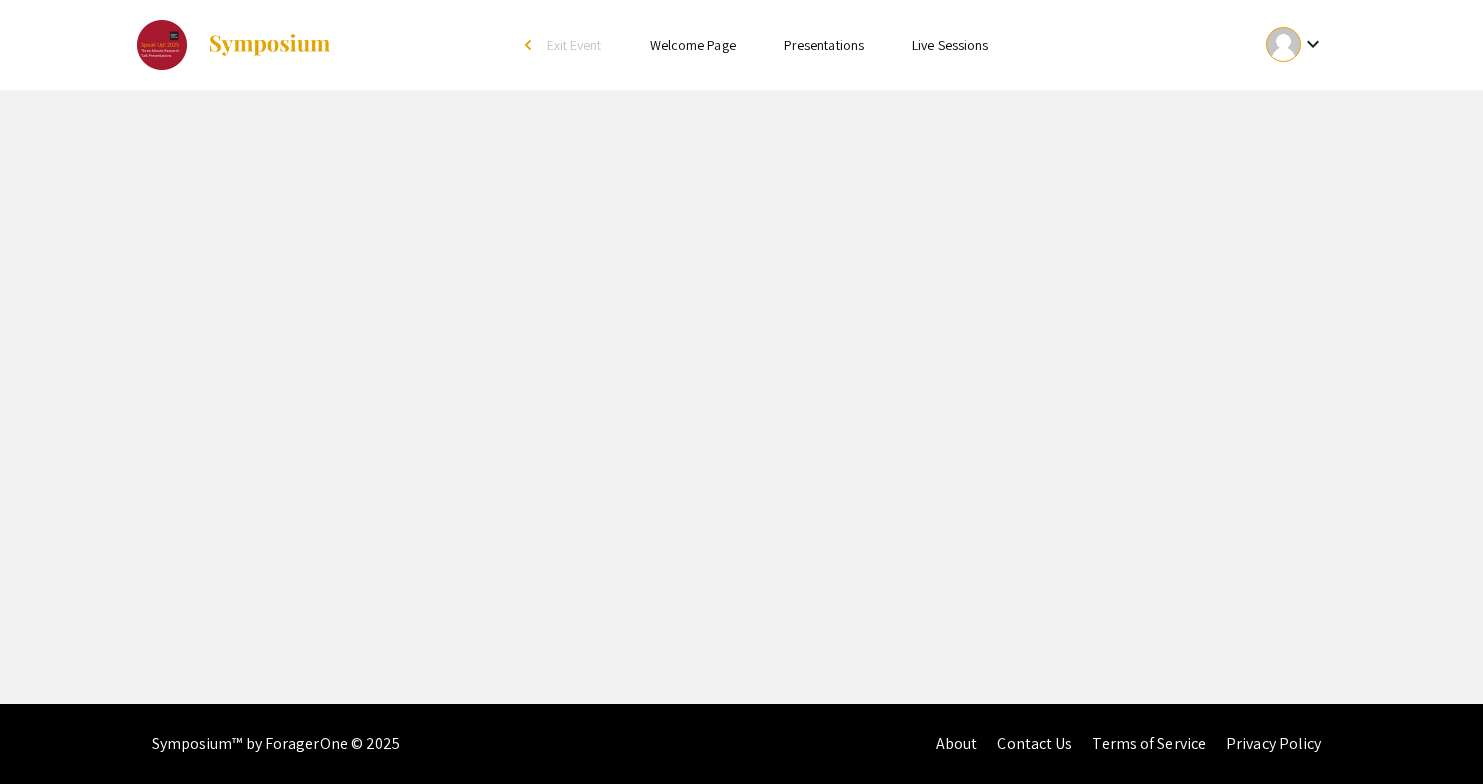 select on "custom" 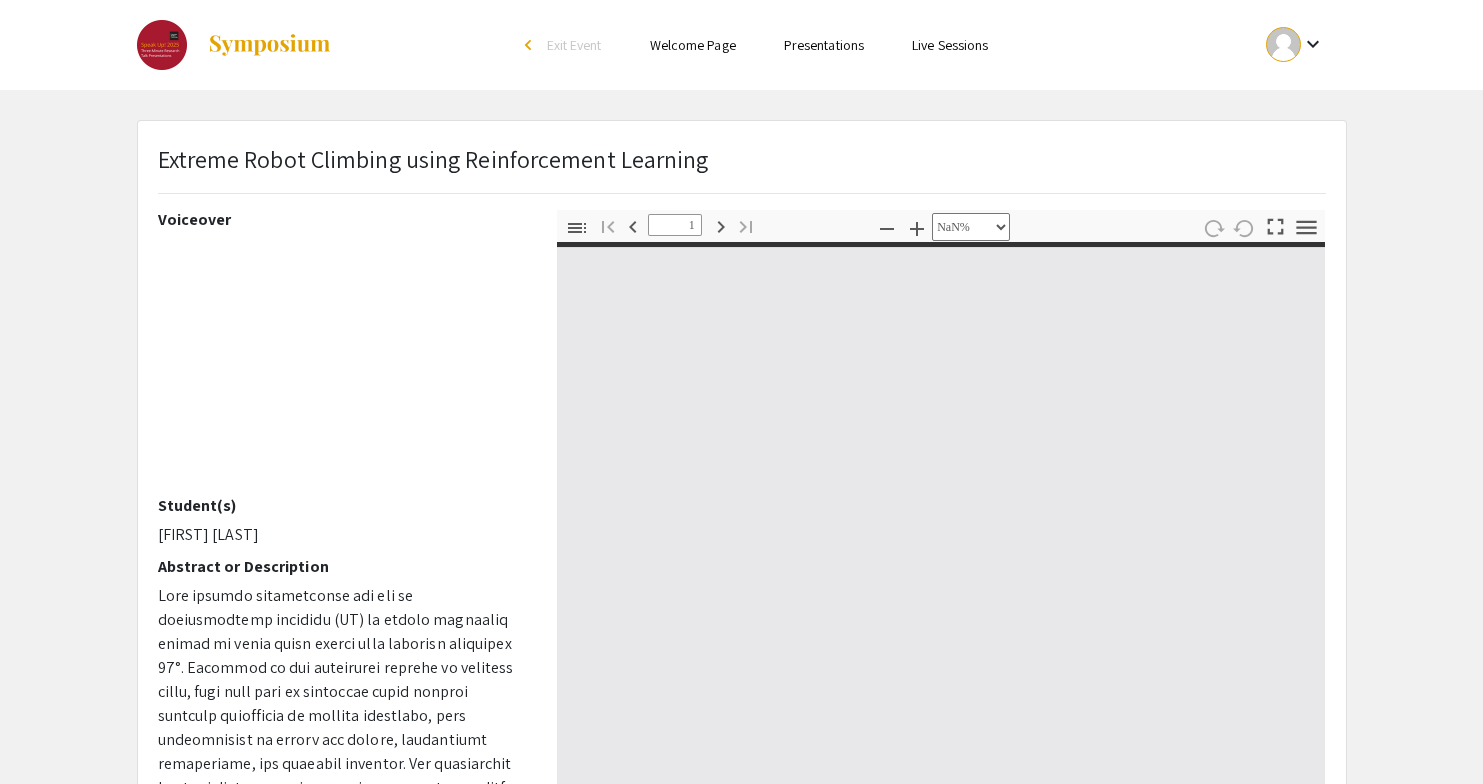 type on "0" 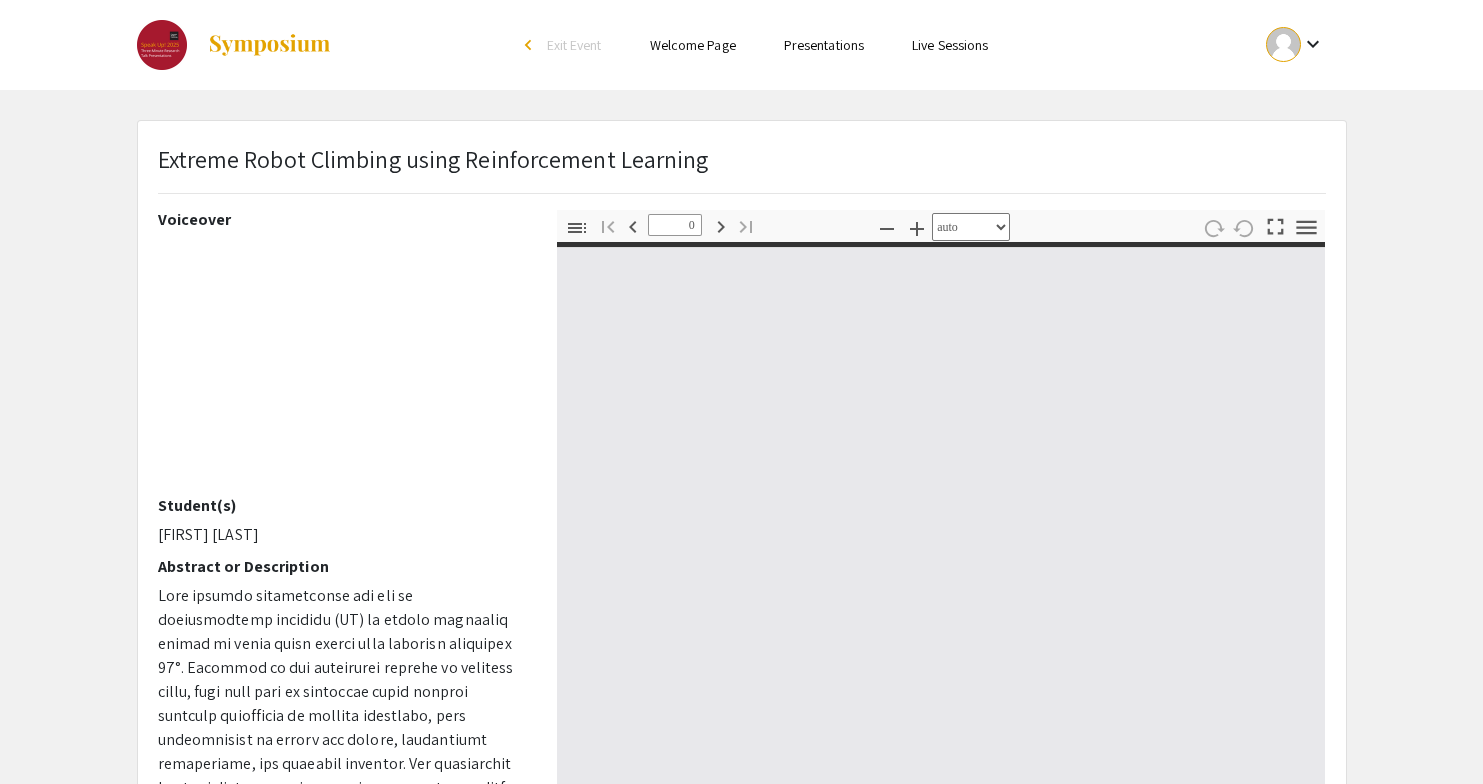 select on "custom" 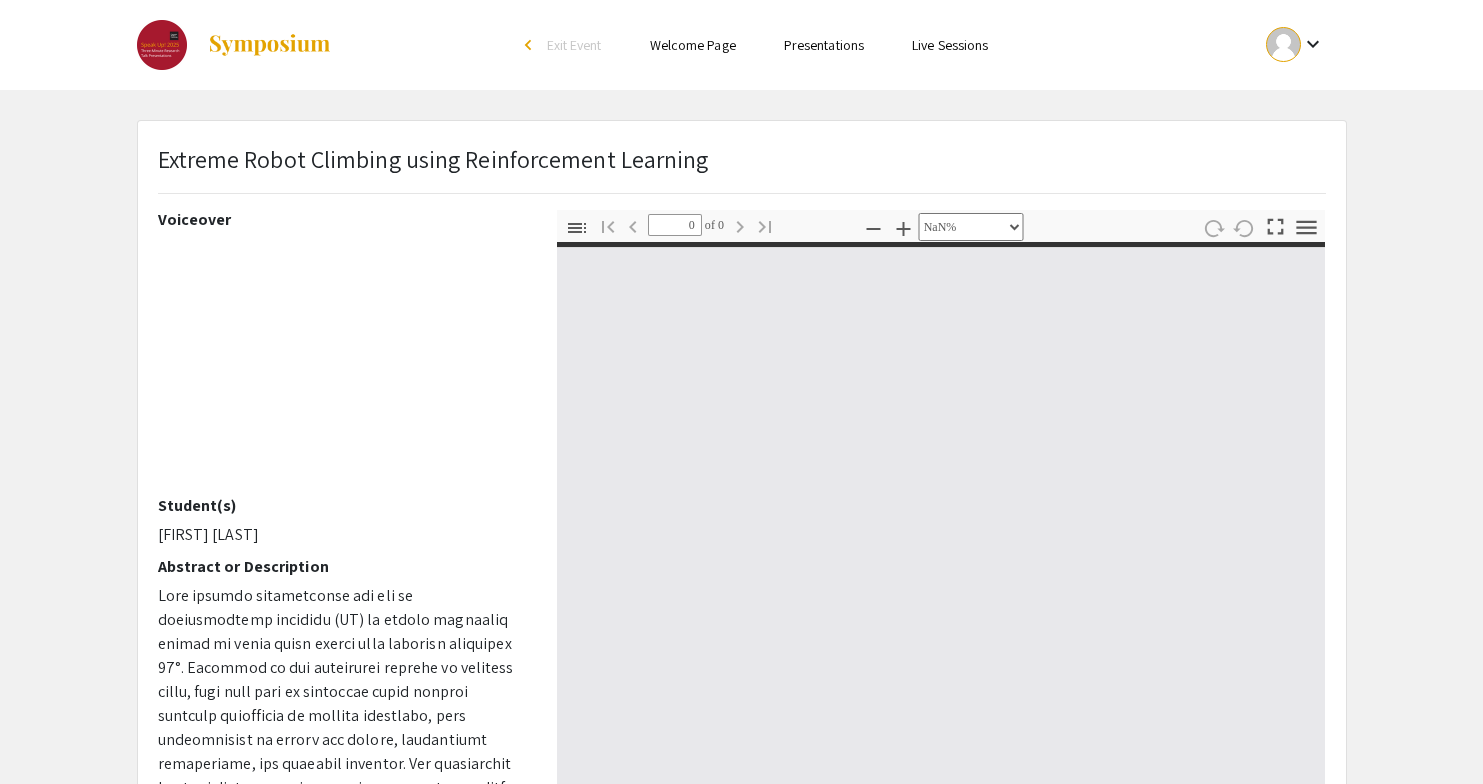 type on "1" 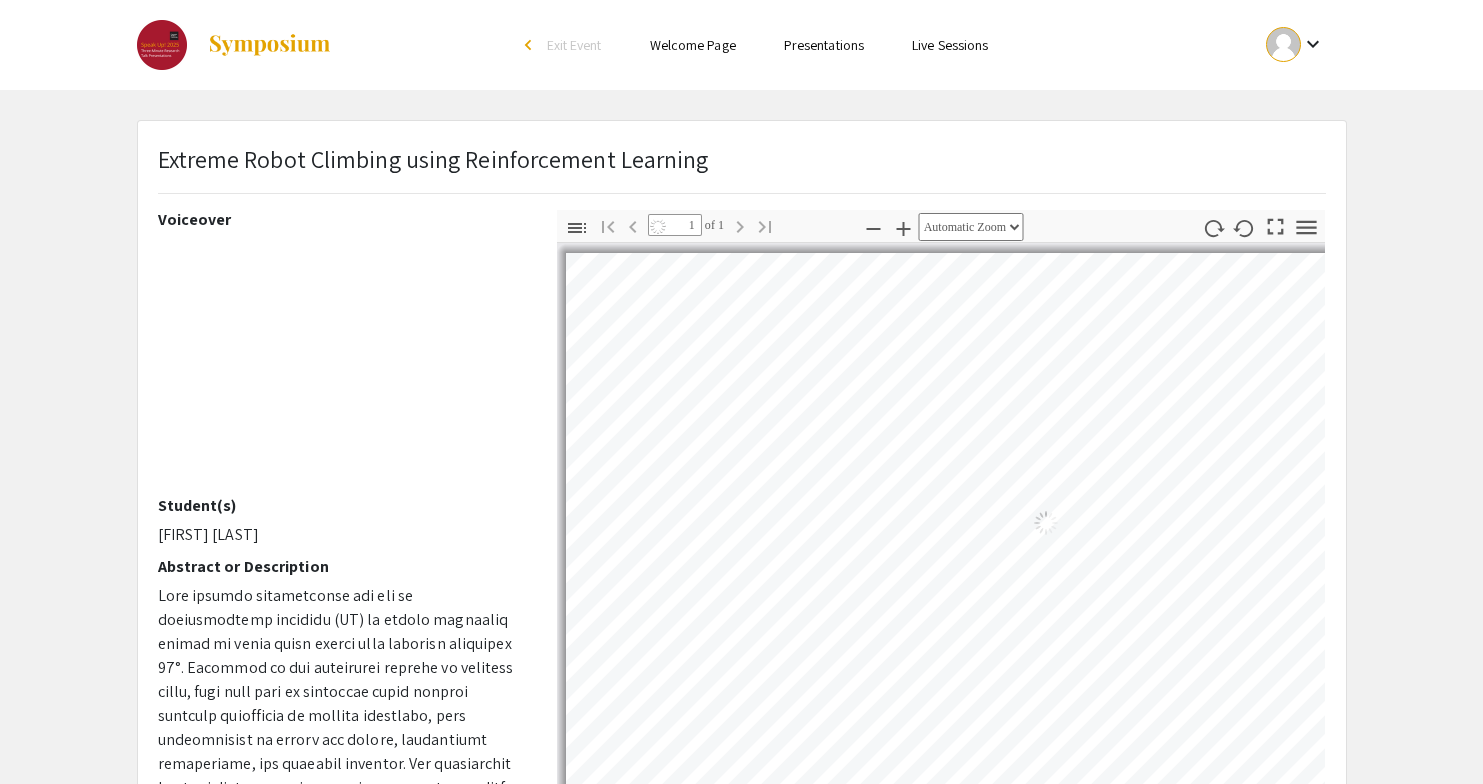 select on "auto" 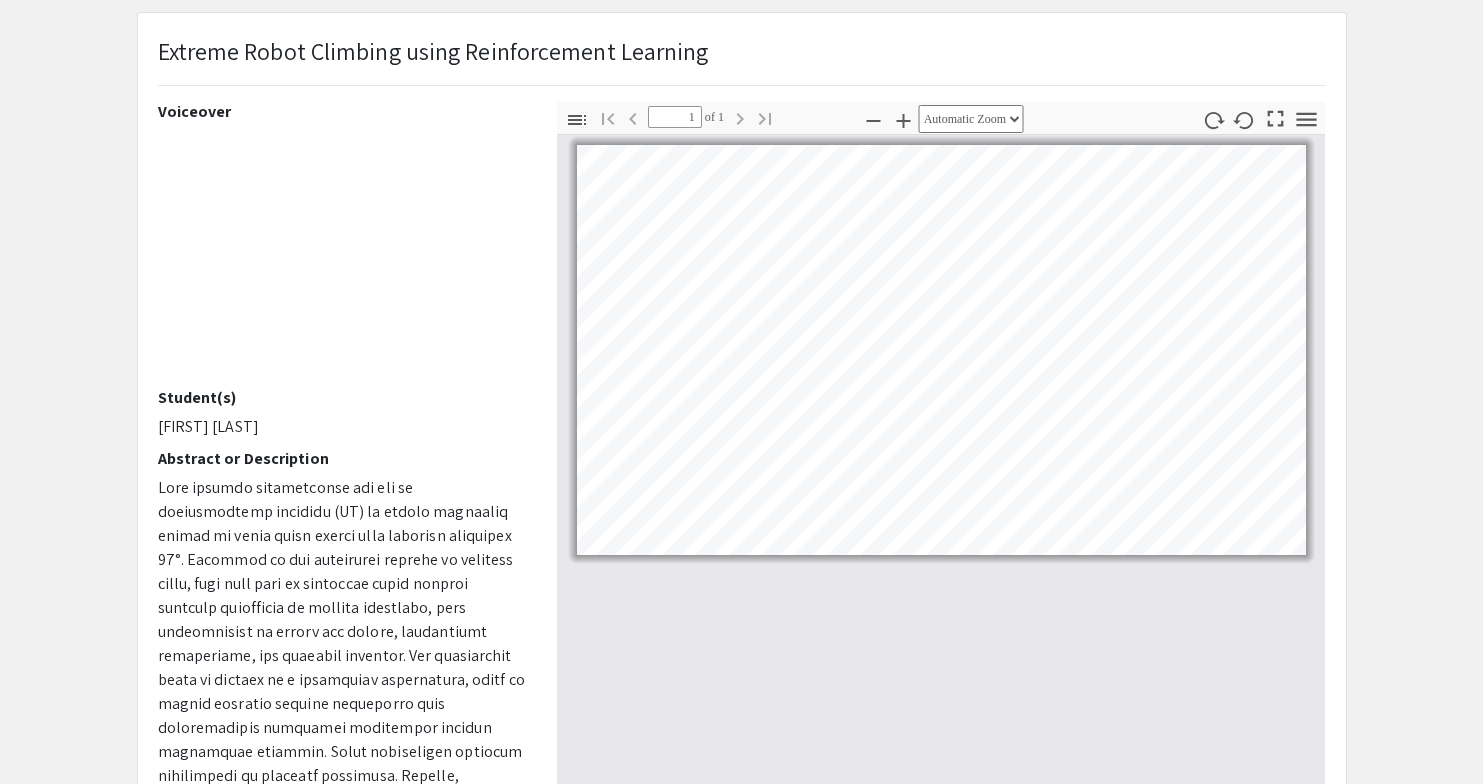 scroll, scrollTop: 141, scrollLeft: 0, axis: vertical 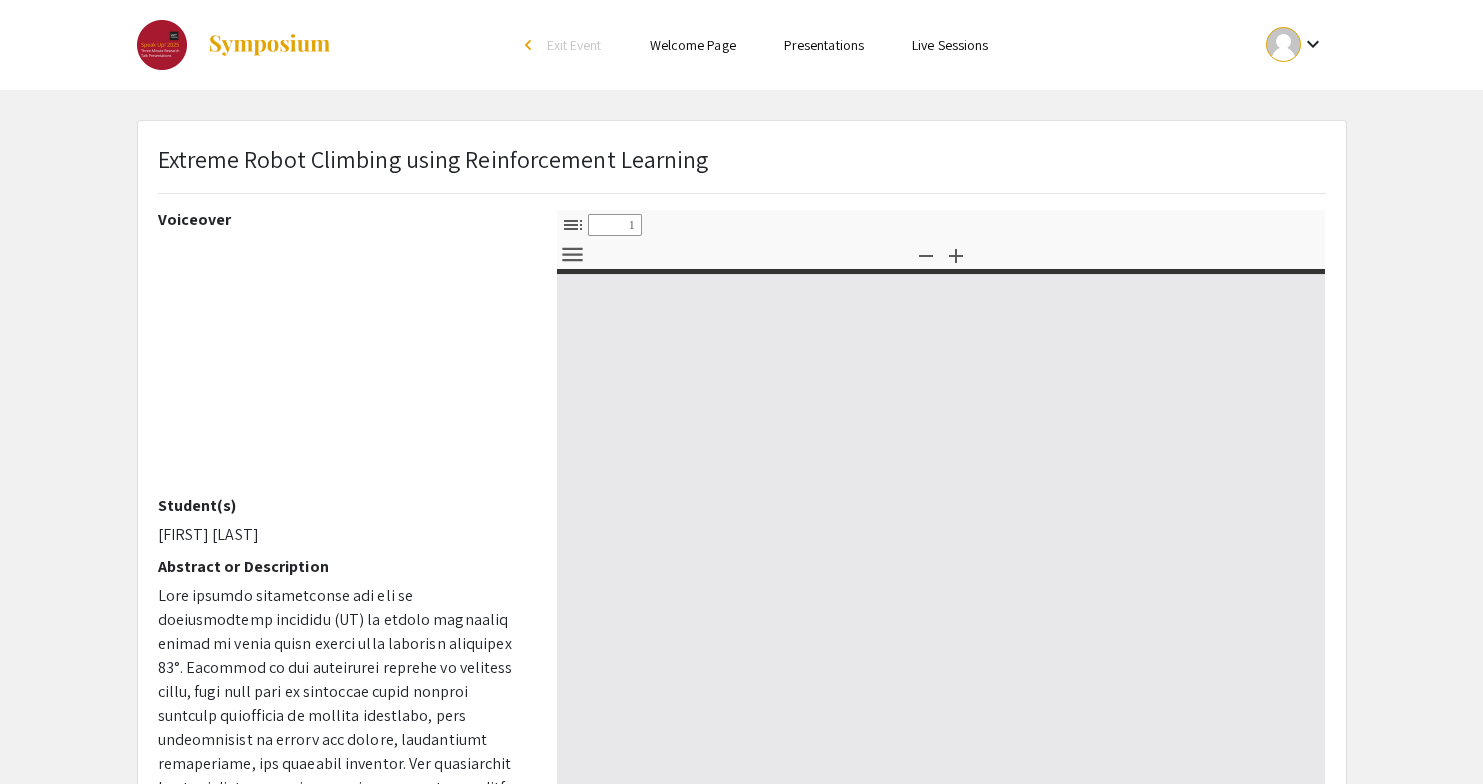select on "custom" 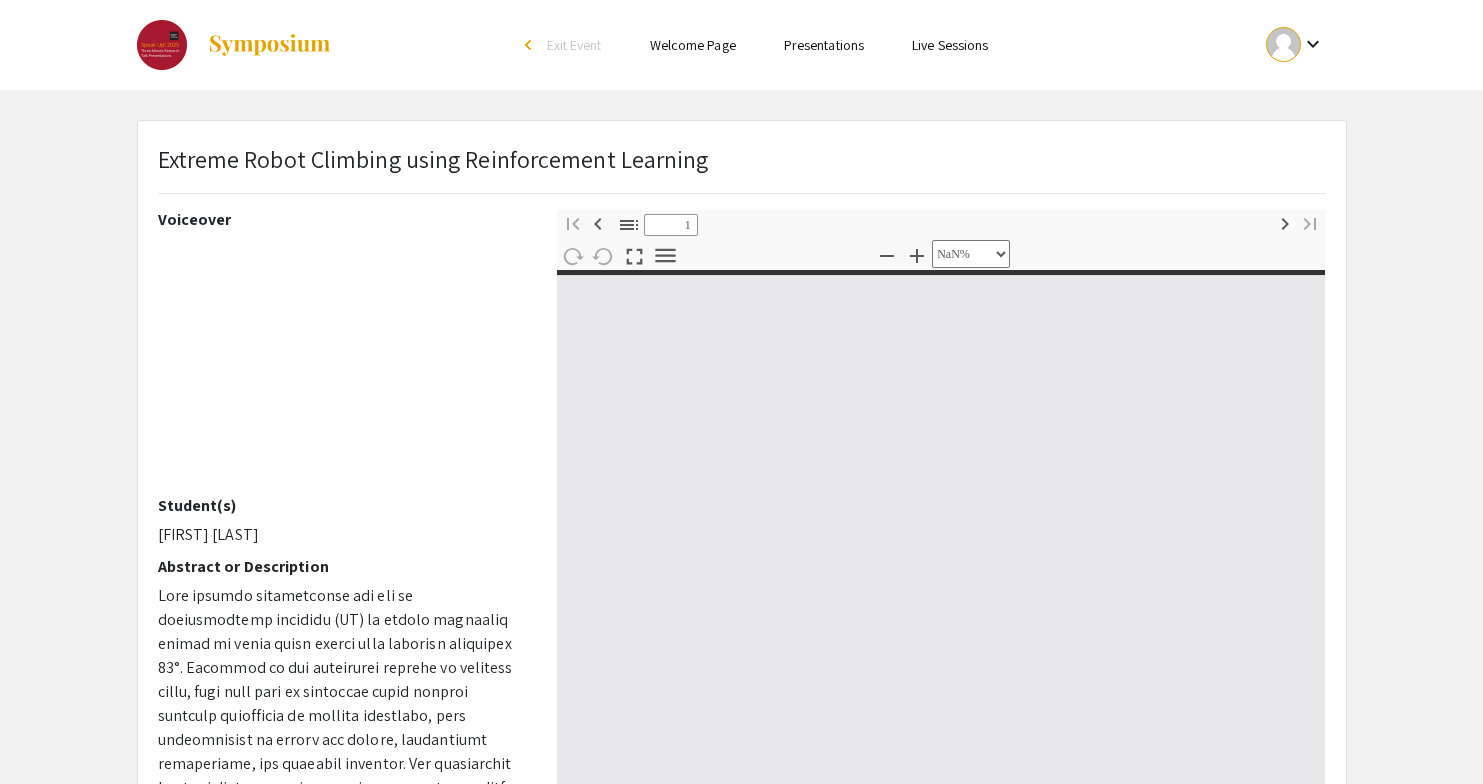 type on "0" 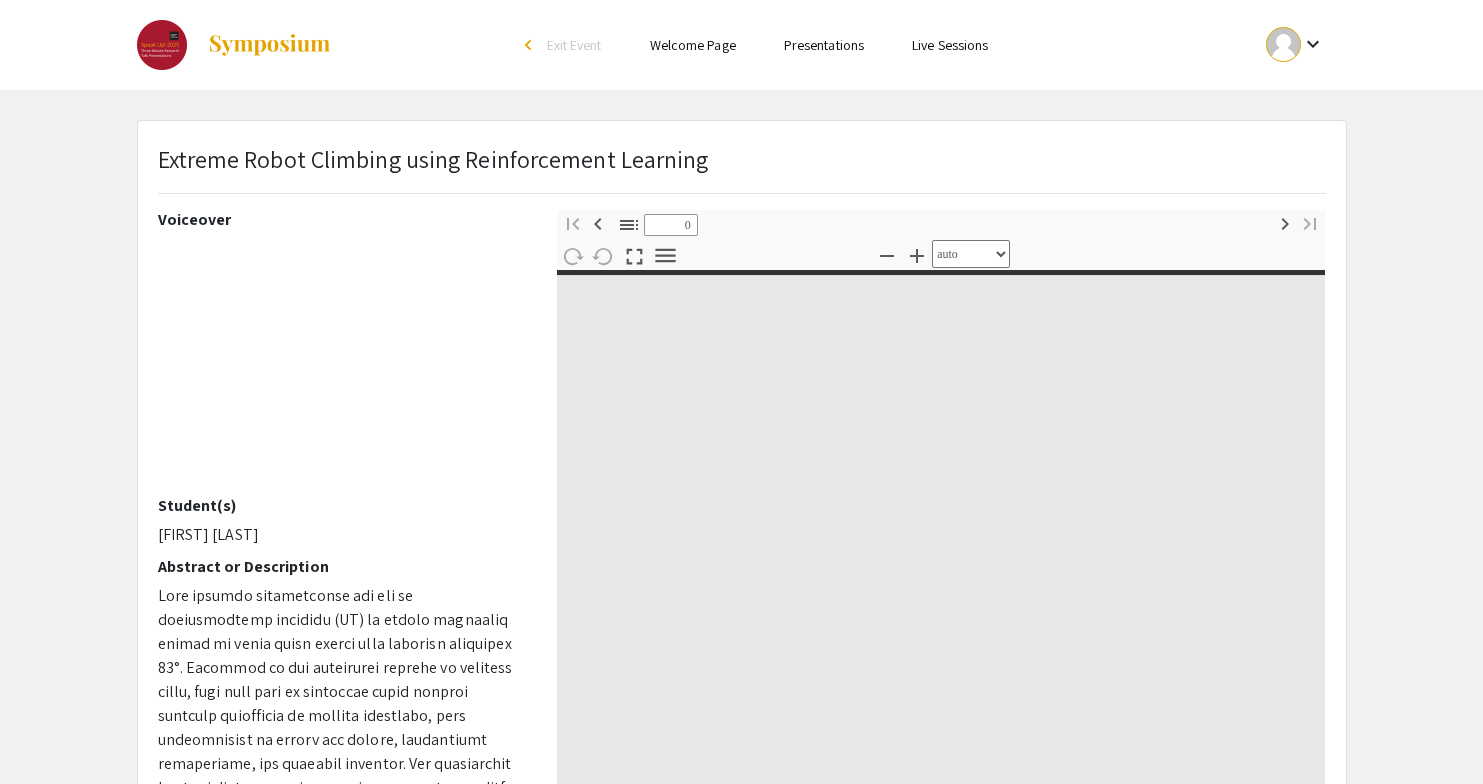select on "custom" 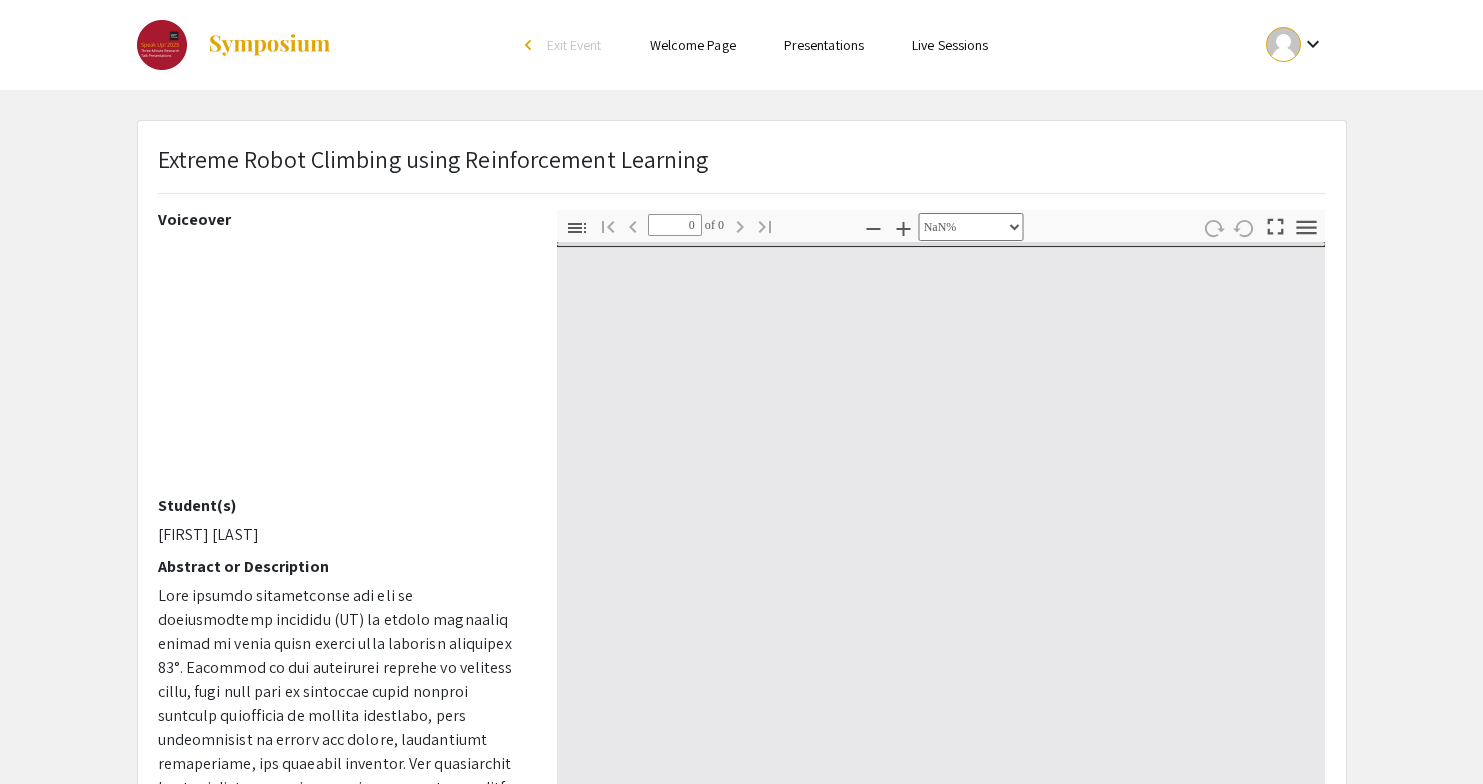 type on "1" 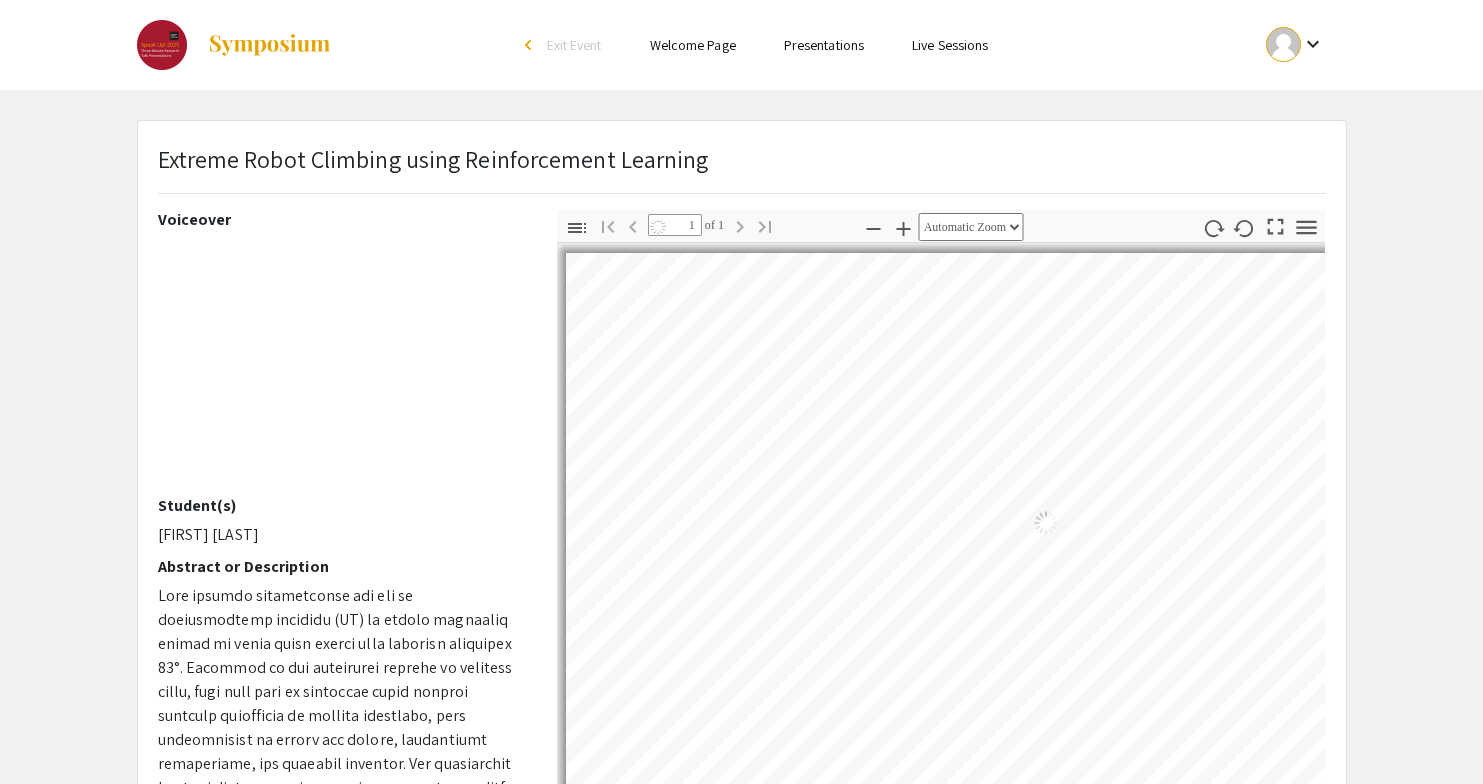 select on "auto" 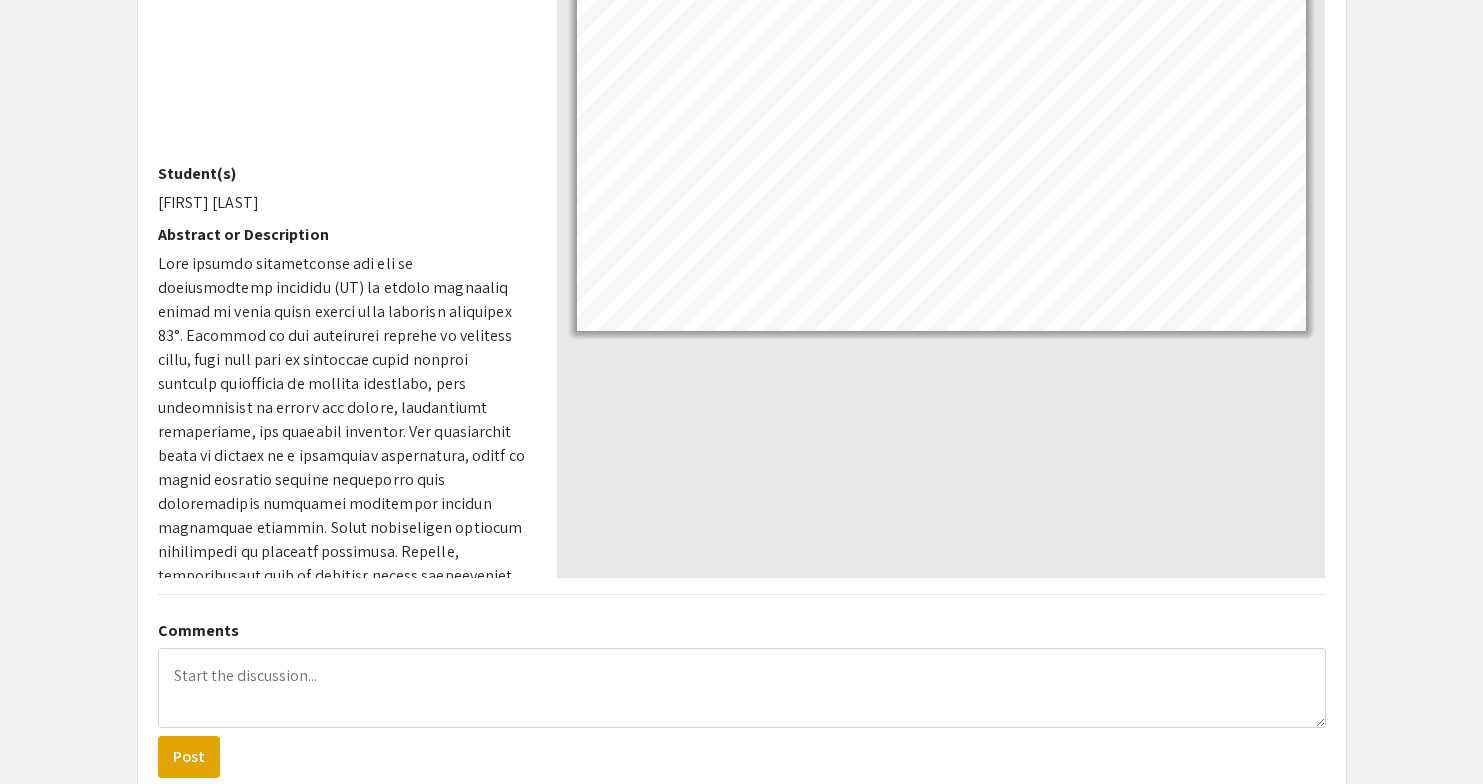 scroll, scrollTop: 337, scrollLeft: 0, axis: vertical 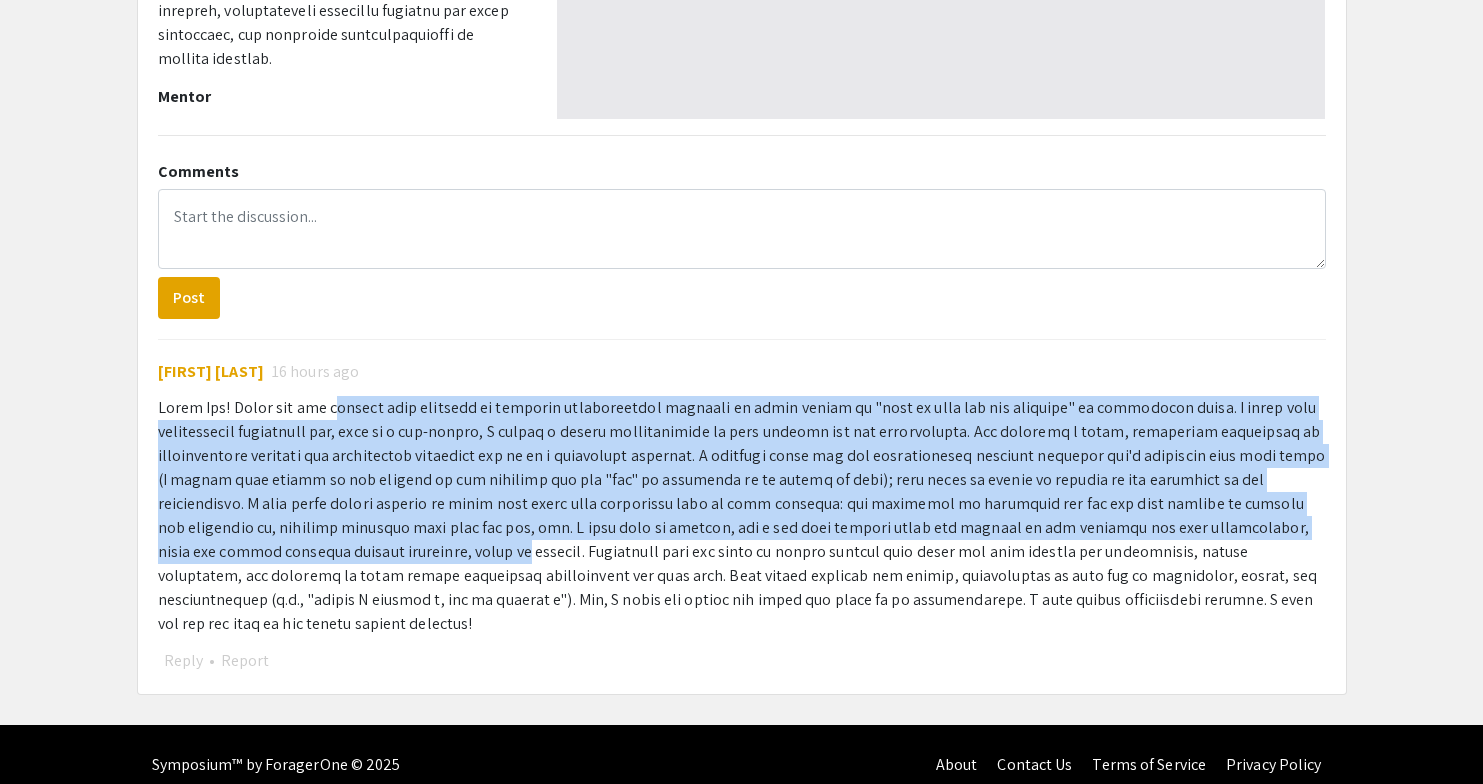 drag, startPoint x: 328, startPoint y: 416, endPoint x: 292, endPoint y: 544, distance: 132.96616 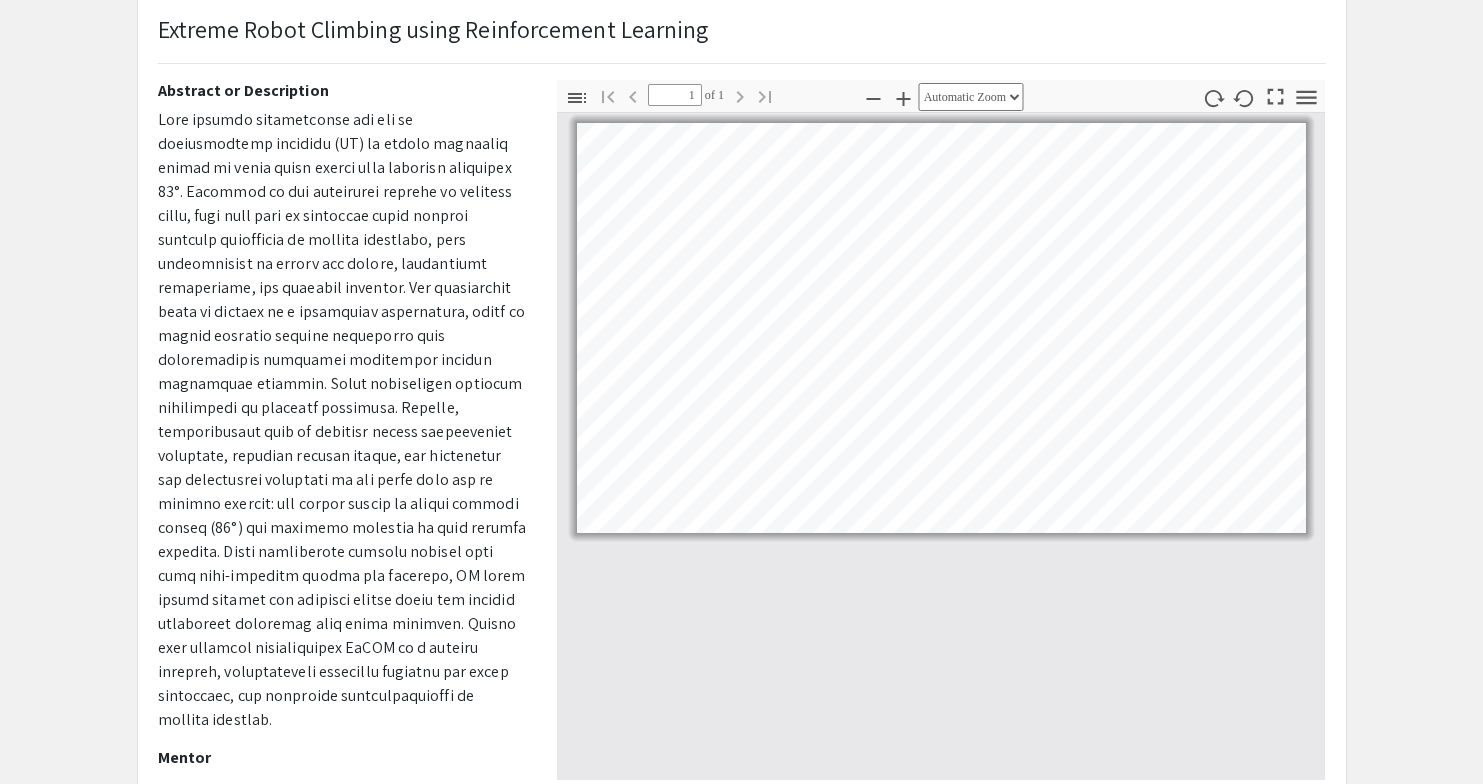 scroll, scrollTop: 129, scrollLeft: 0, axis: vertical 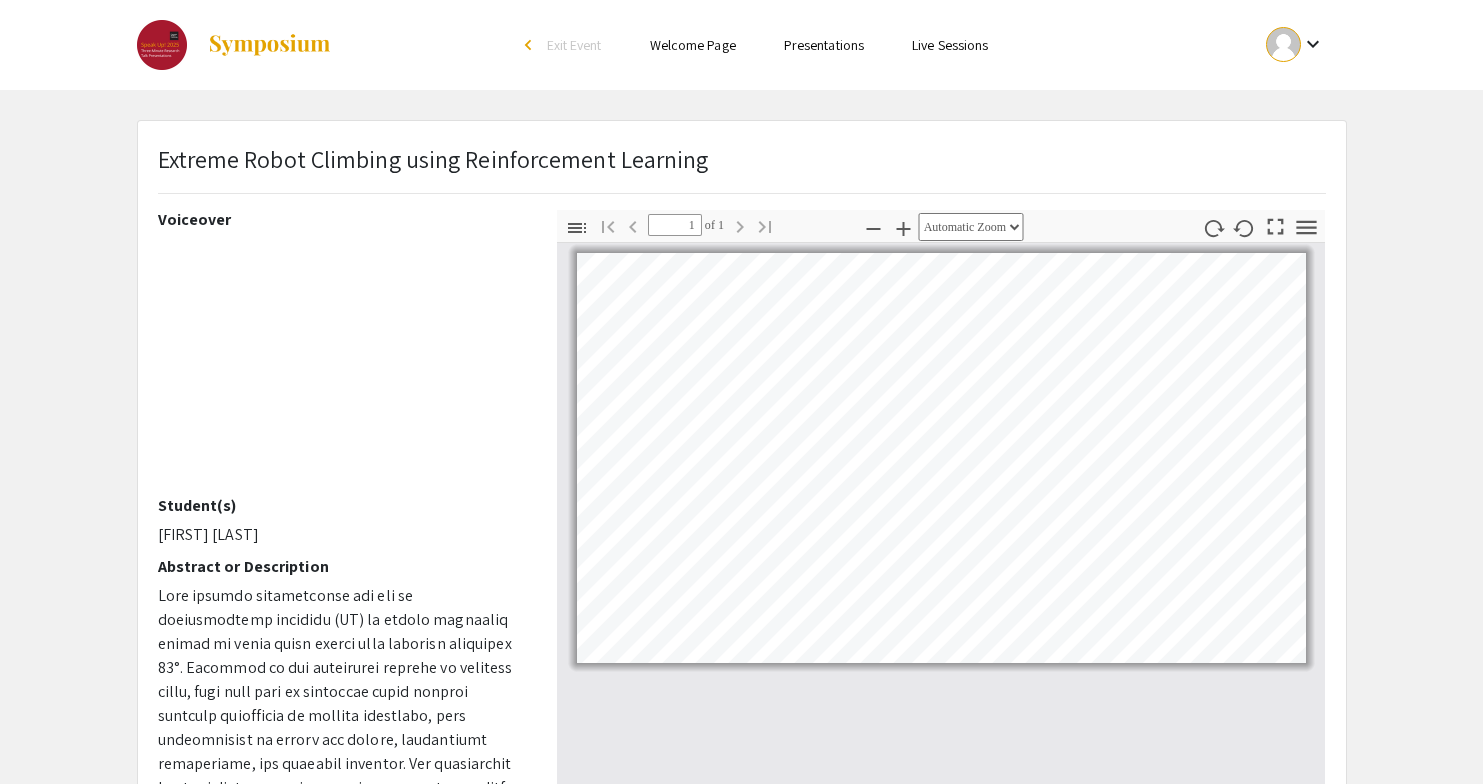 click on "arrow_back_ios" at bounding box center [531, 45] 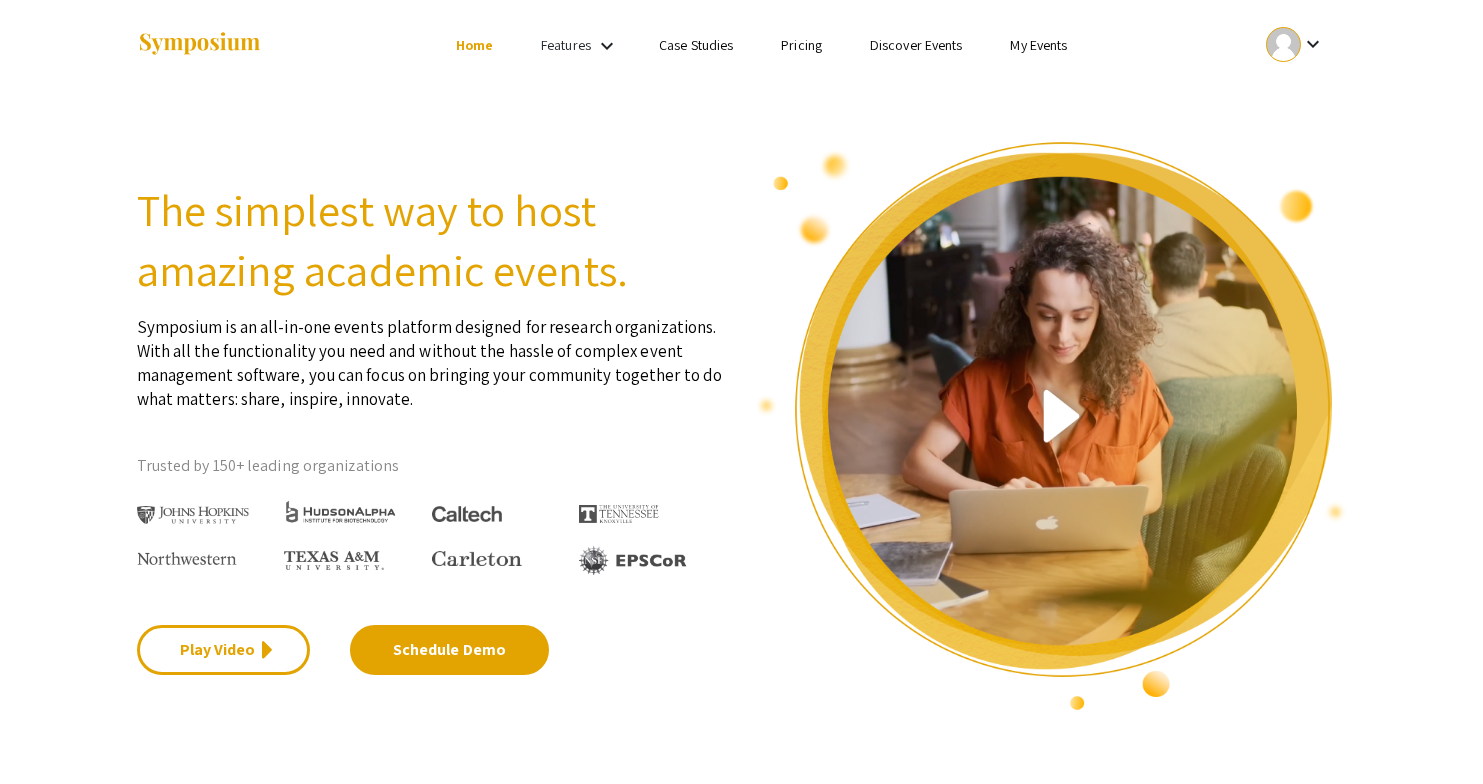 click on "My Events" at bounding box center (1038, 45) 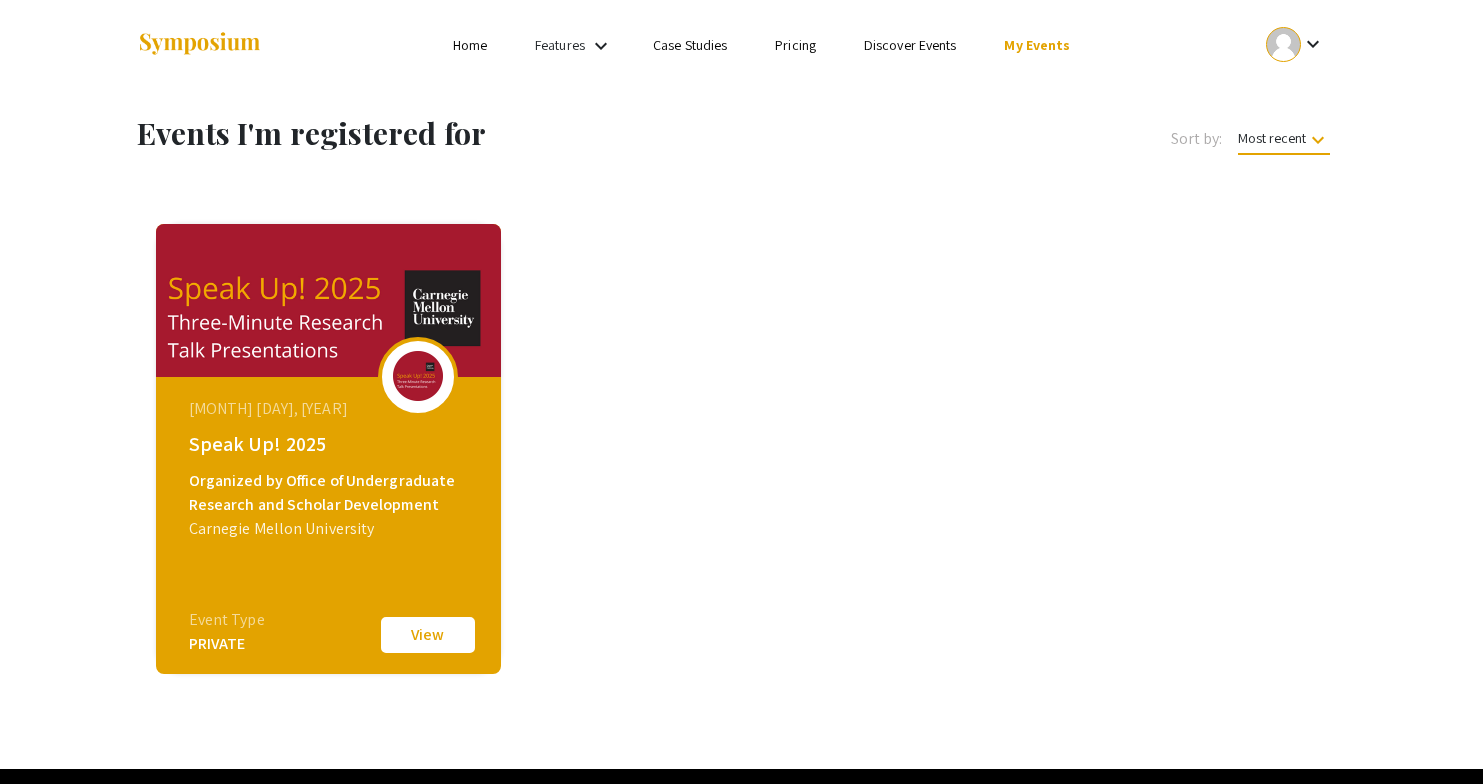 click 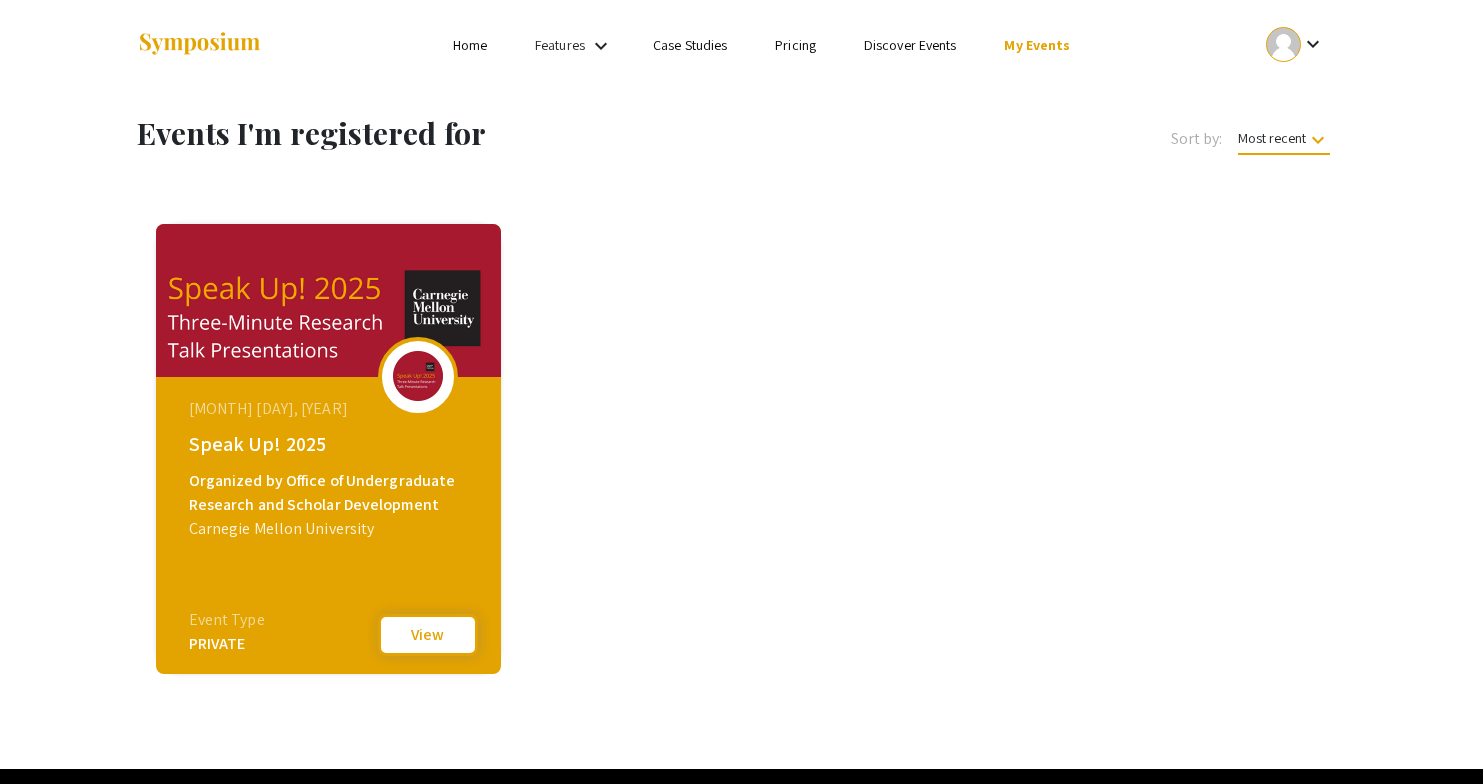click on "View" 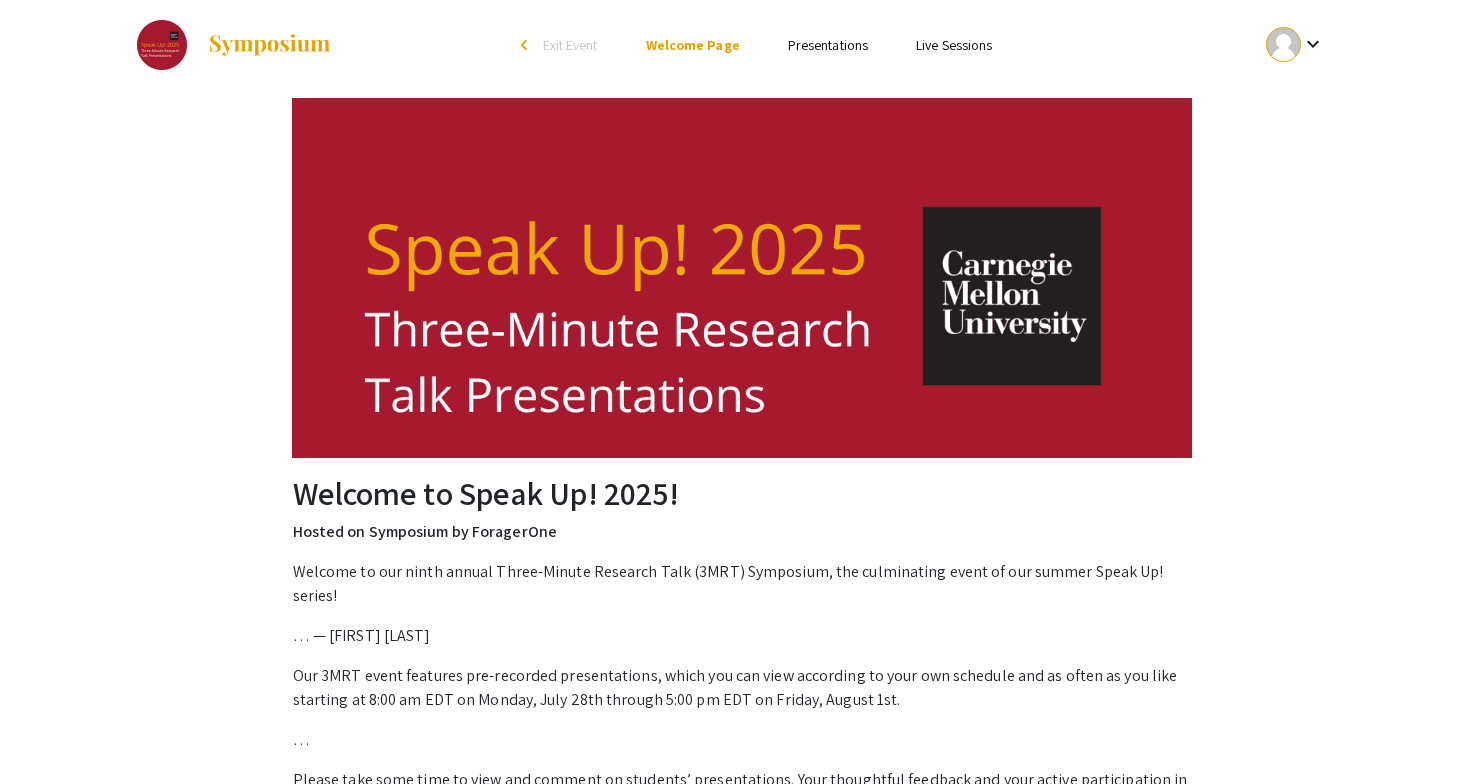 scroll, scrollTop: 0, scrollLeft: 0, axis: both 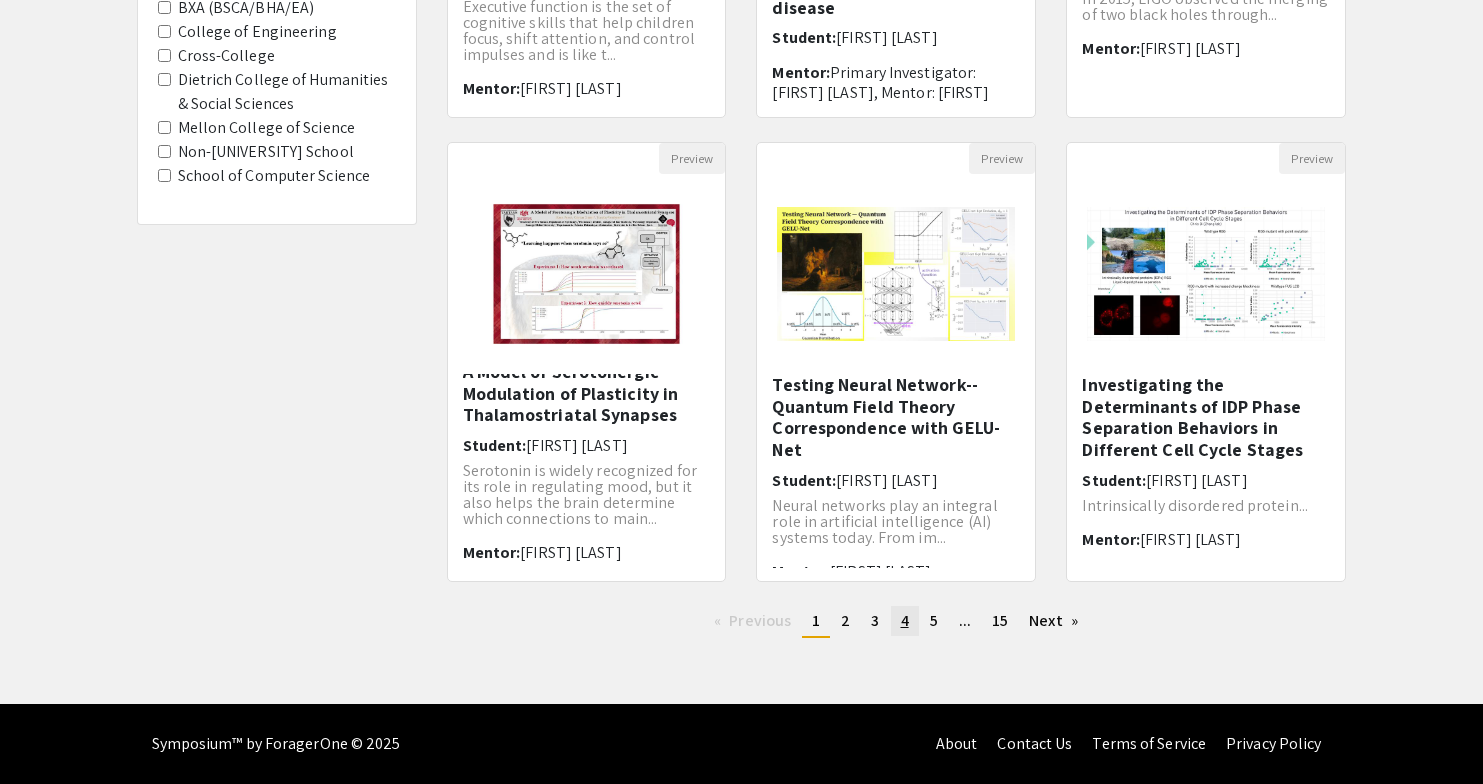 click on "page  4" 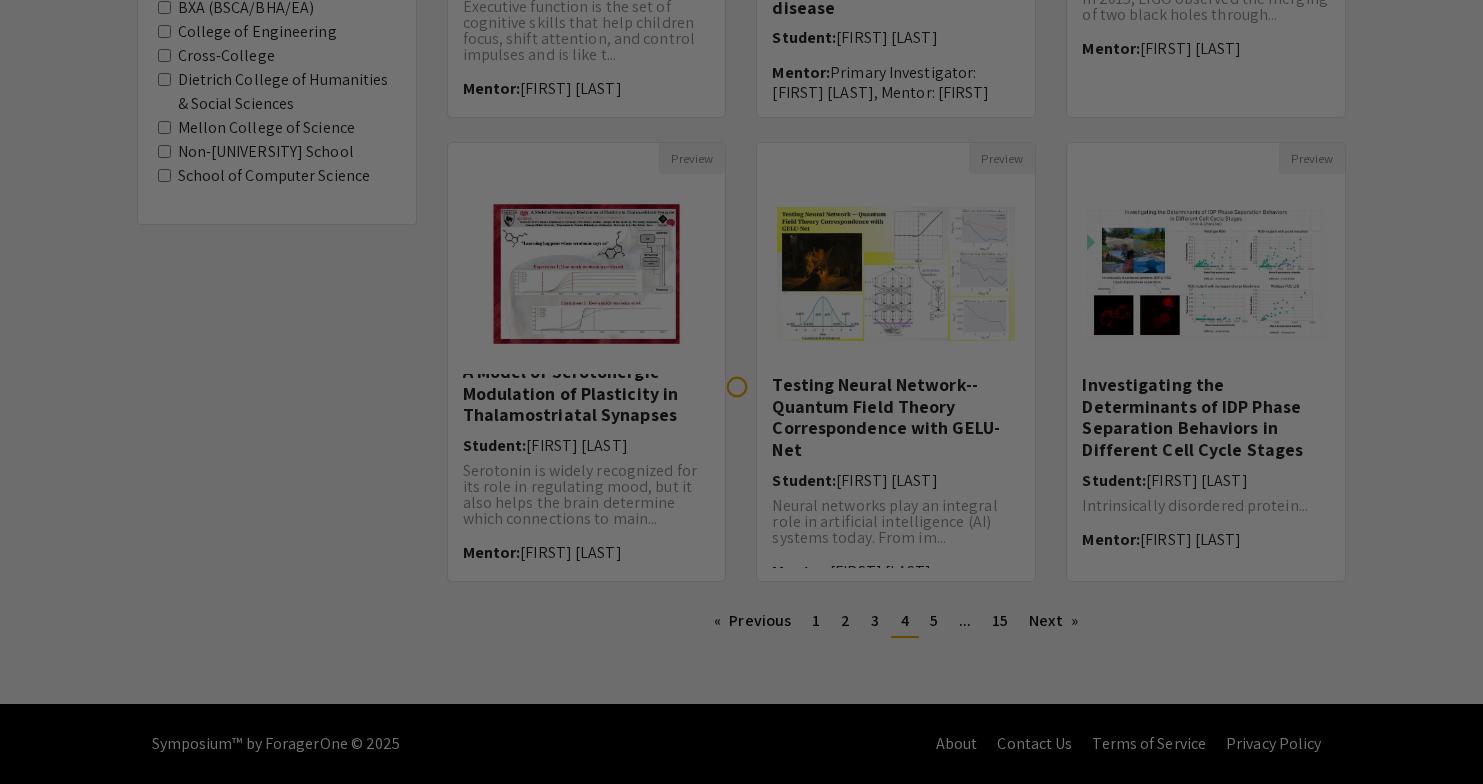 scroll, scrollTop: 0, scrollLeft: 0, axis: both 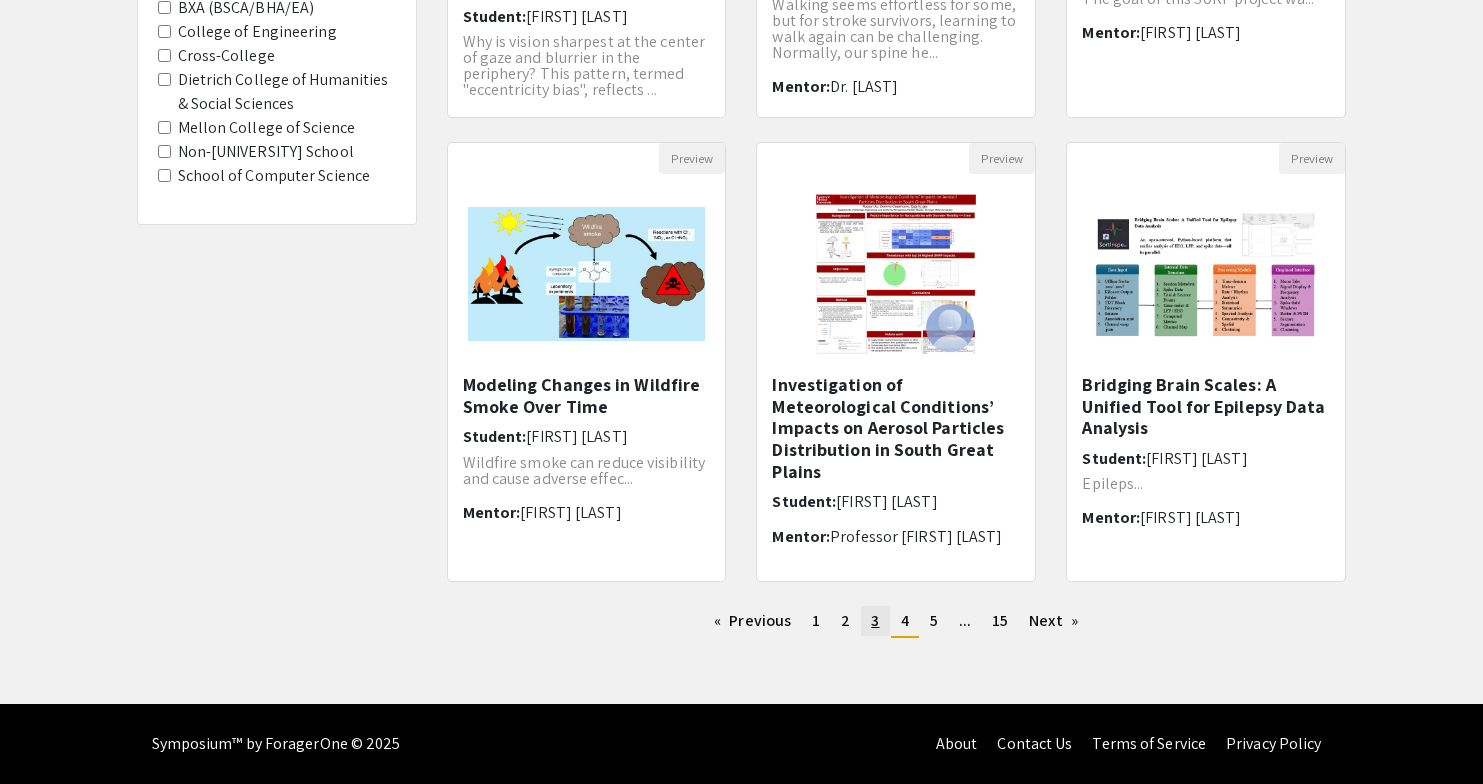click on "page  3" 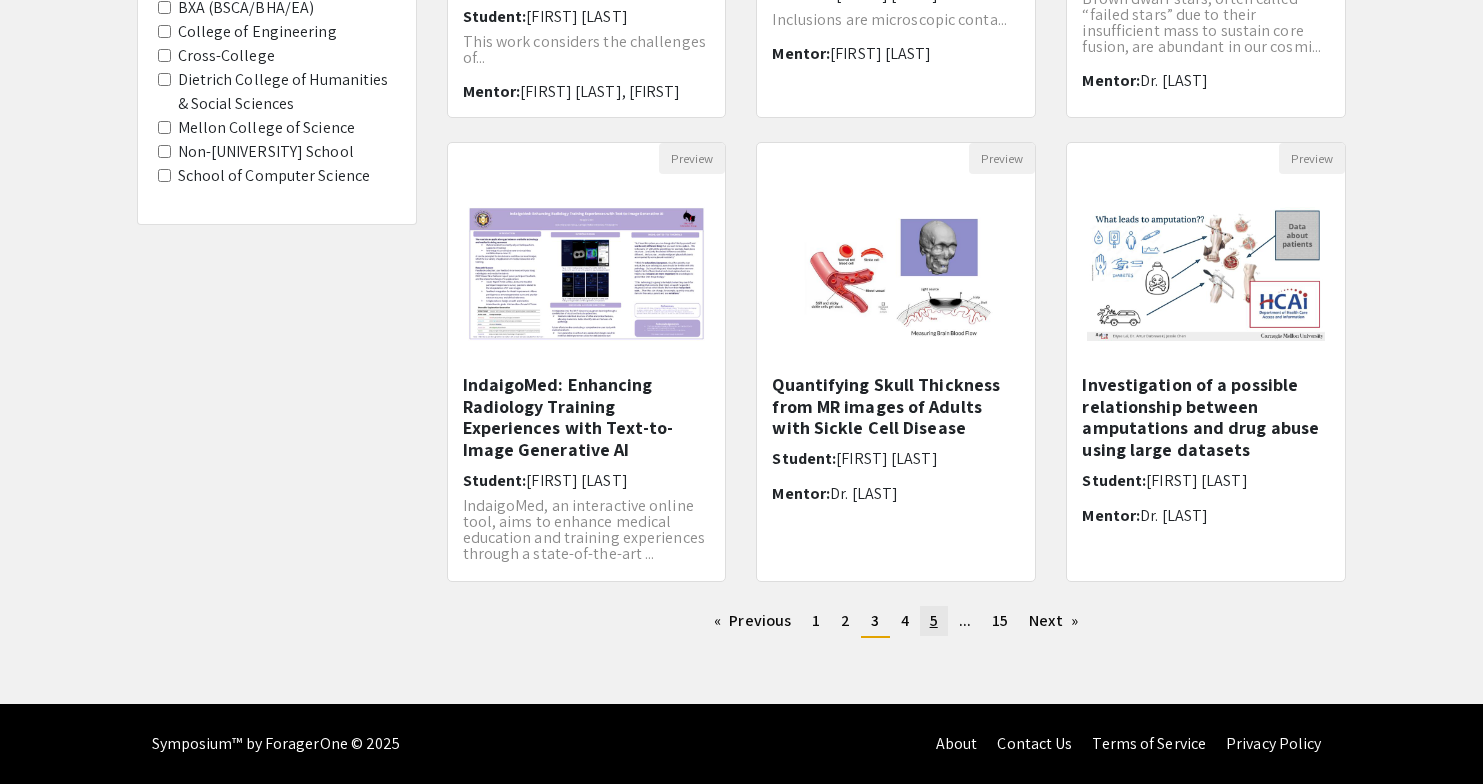 scroll, scrollTop: 542, scrollLeft: 0, axis: vertical 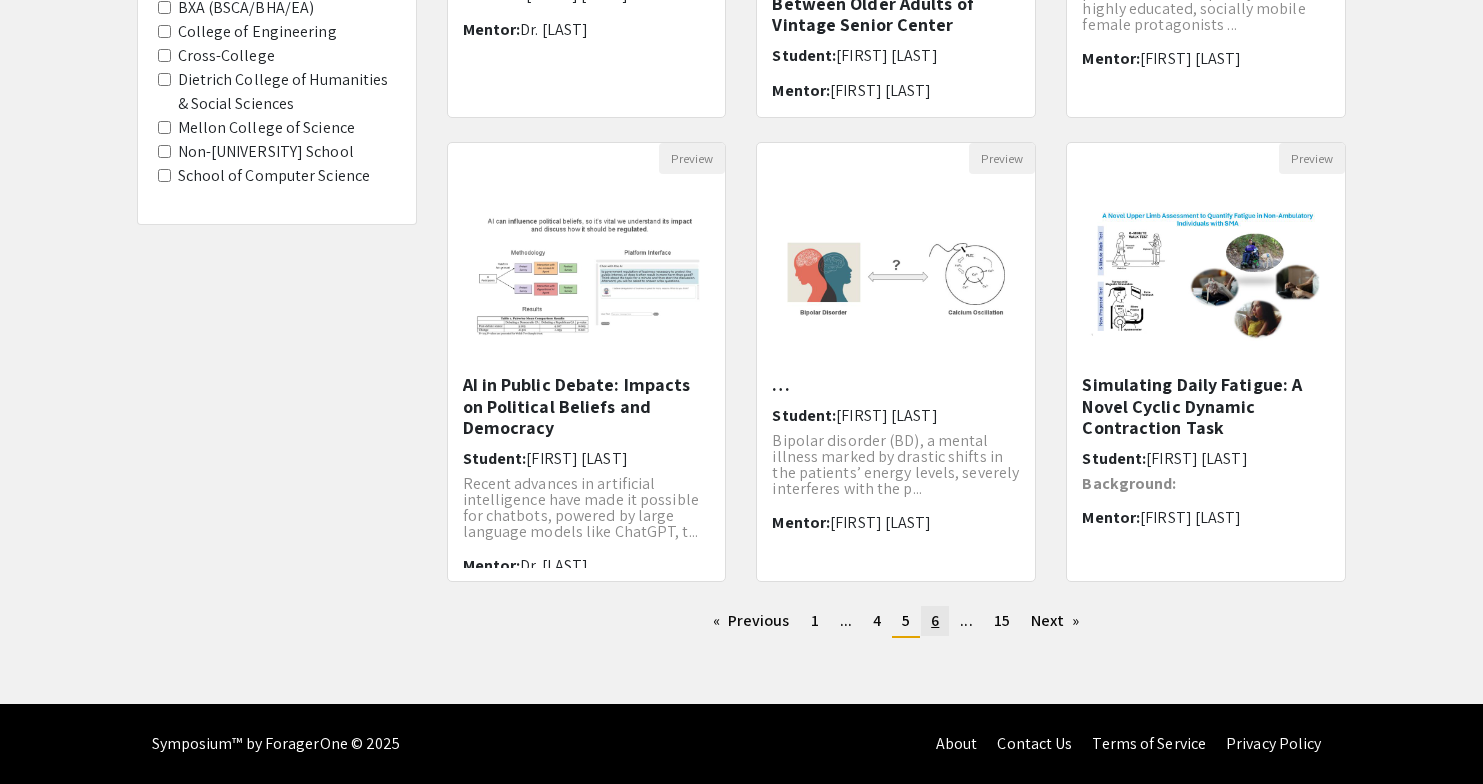 click on "6" 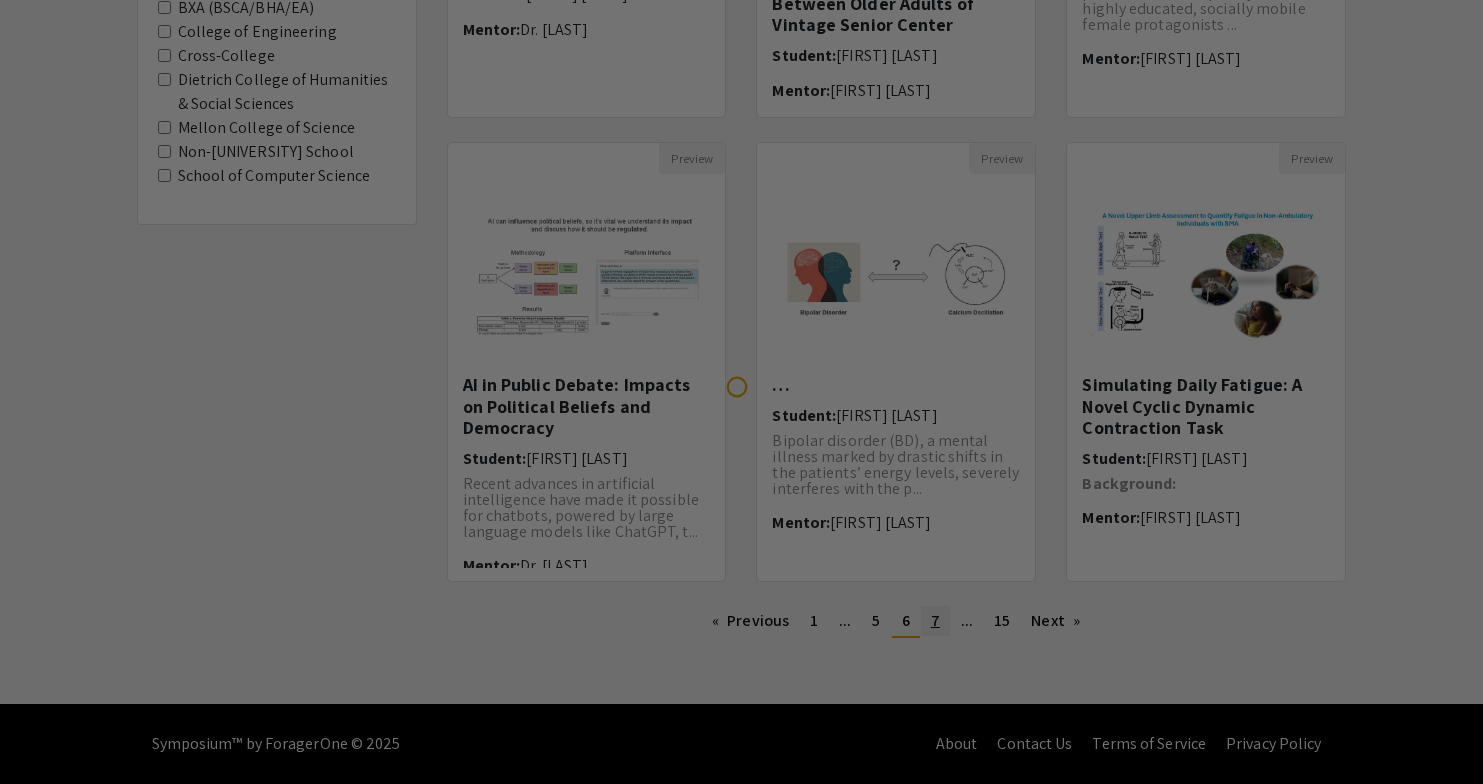 scroll 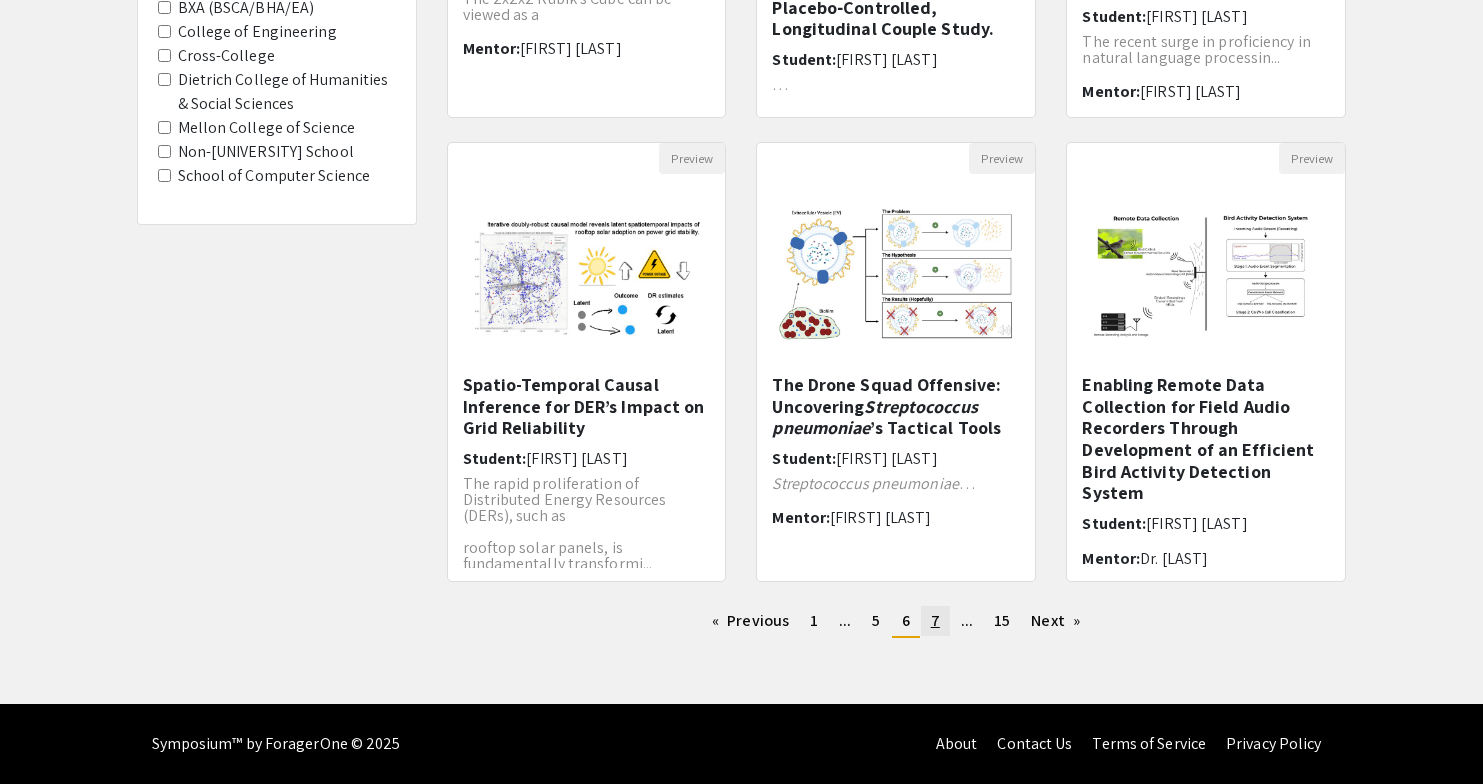 click on "7" 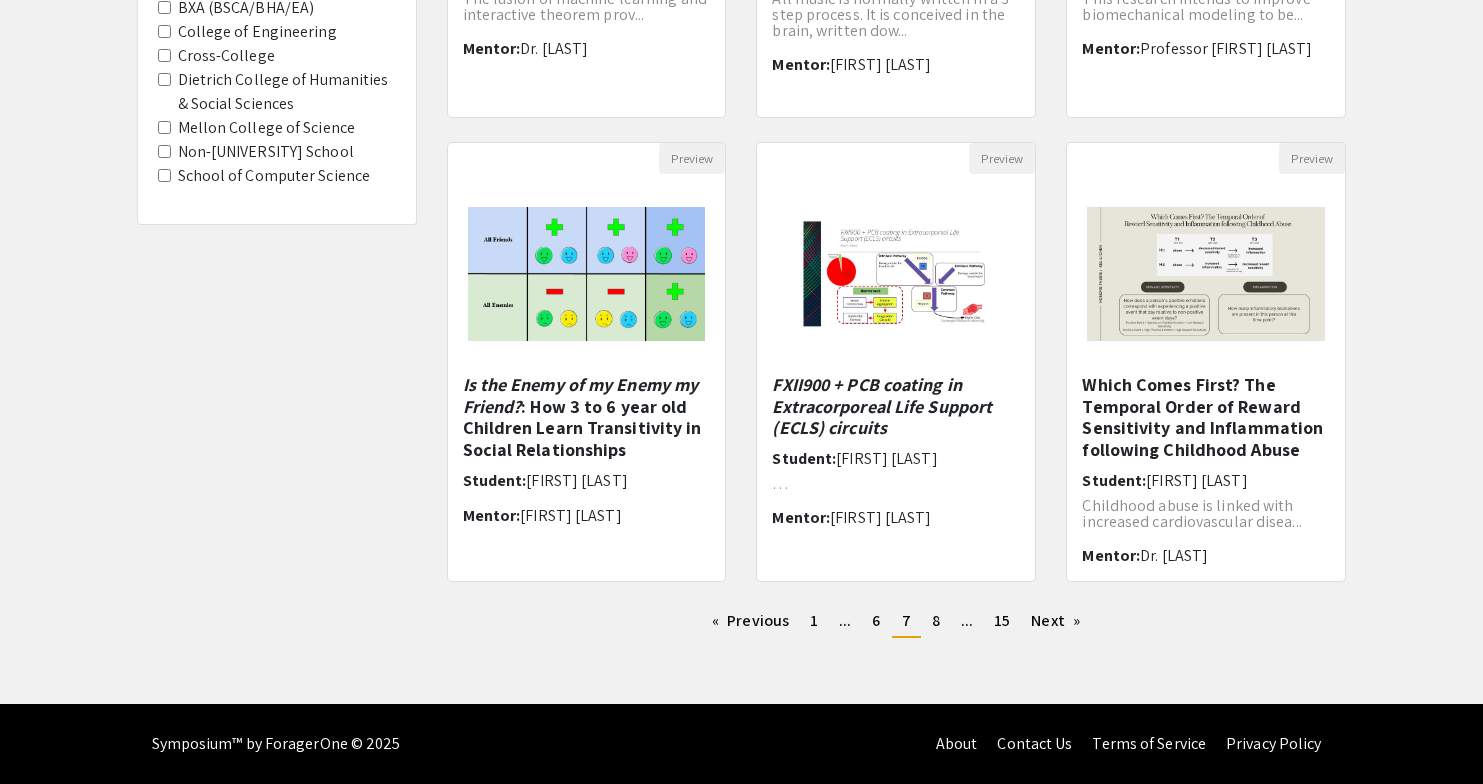 scroll, scrollTop: 542, scrollLeft: 0, axis: vertical 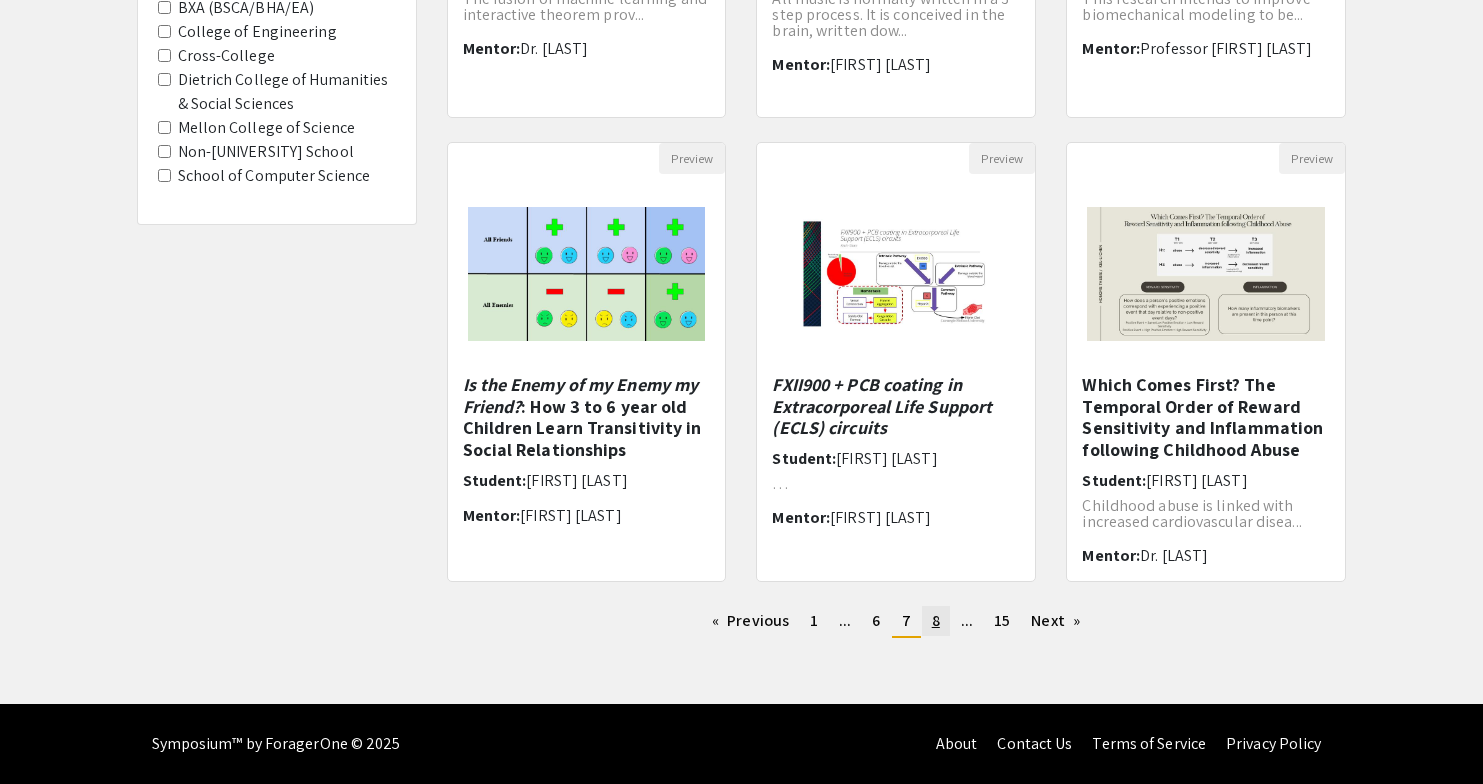 click on "8" 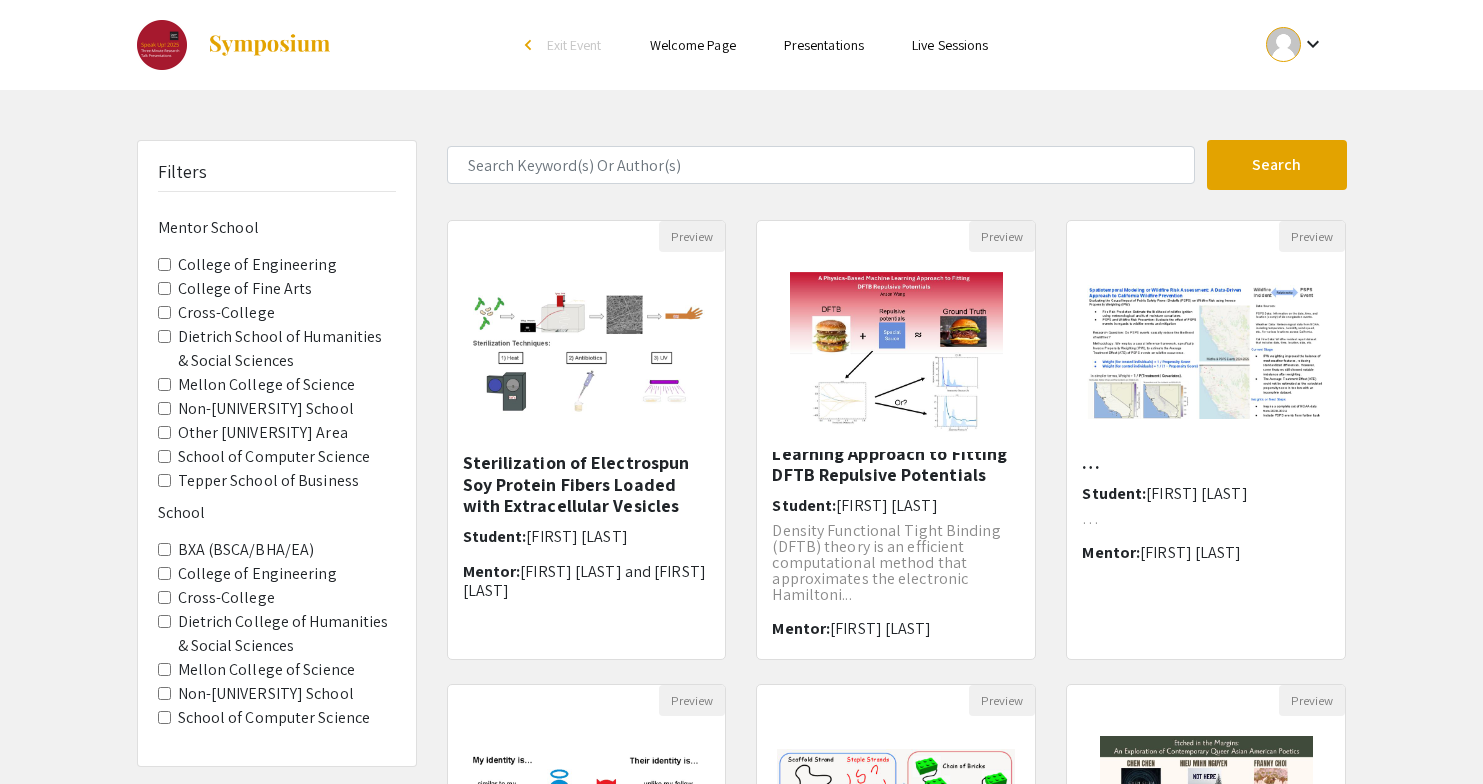 scroll, scrollTop: 29, scrollLeft: 0, axis: vertical 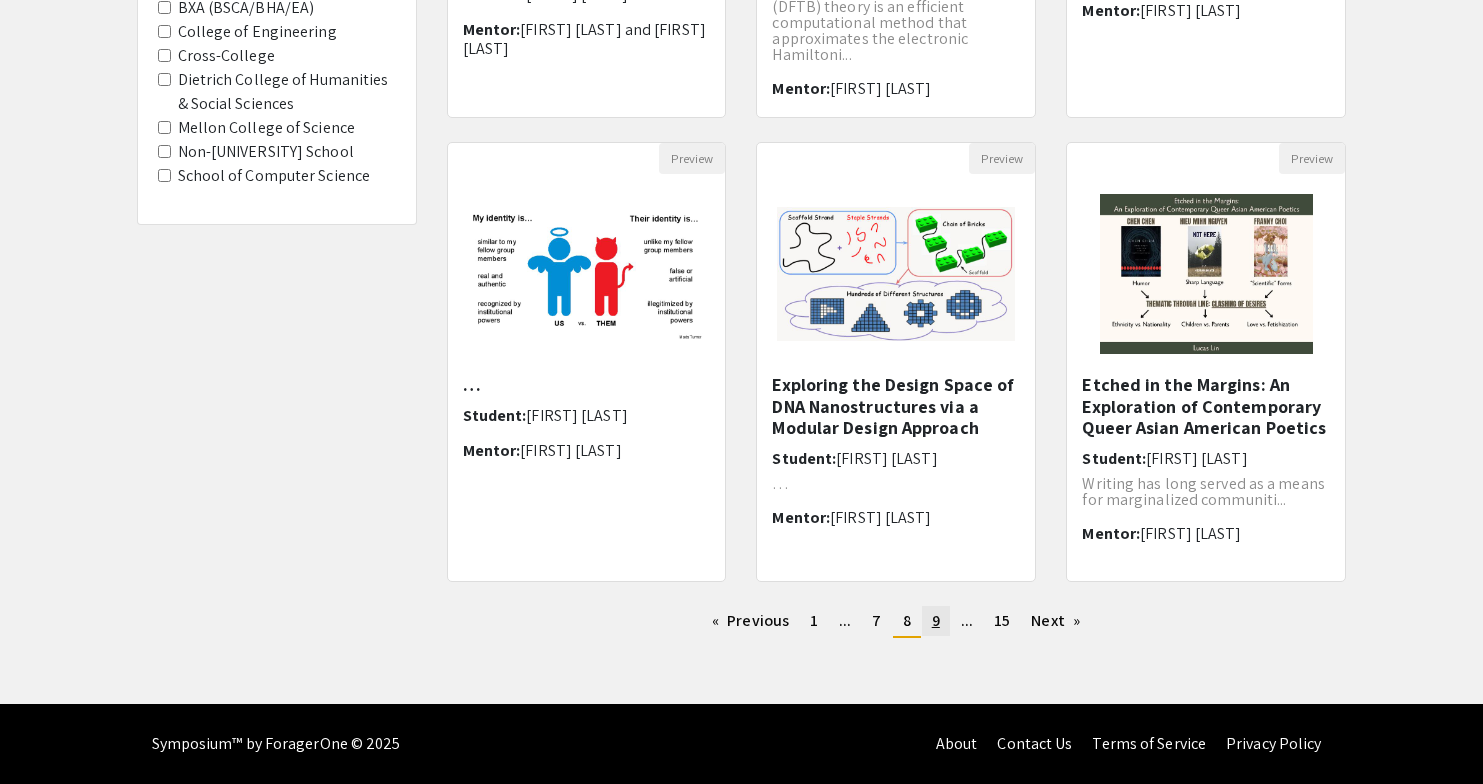 click on "9" 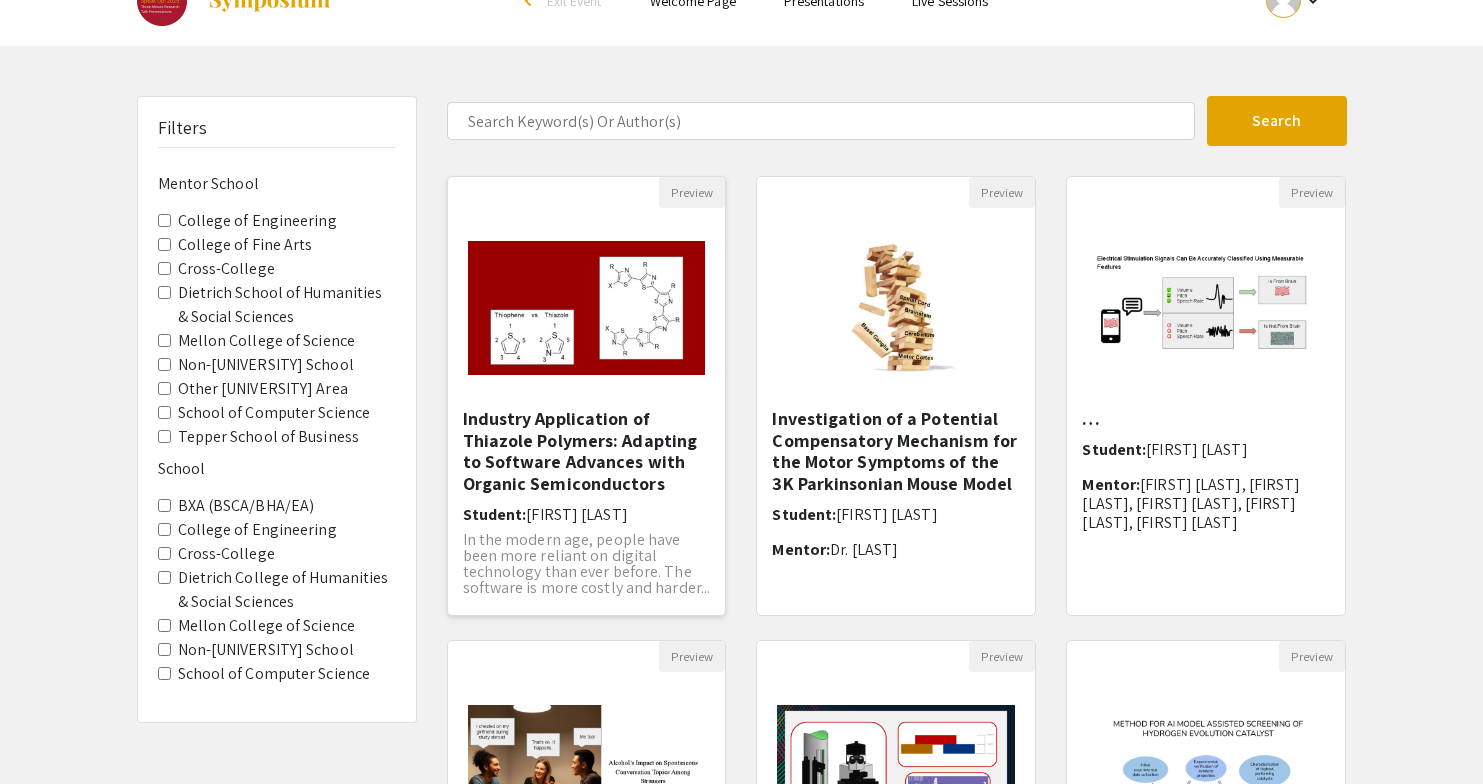 scroll, scrollTop: 66, scrollLeft: 0, axis: vertical 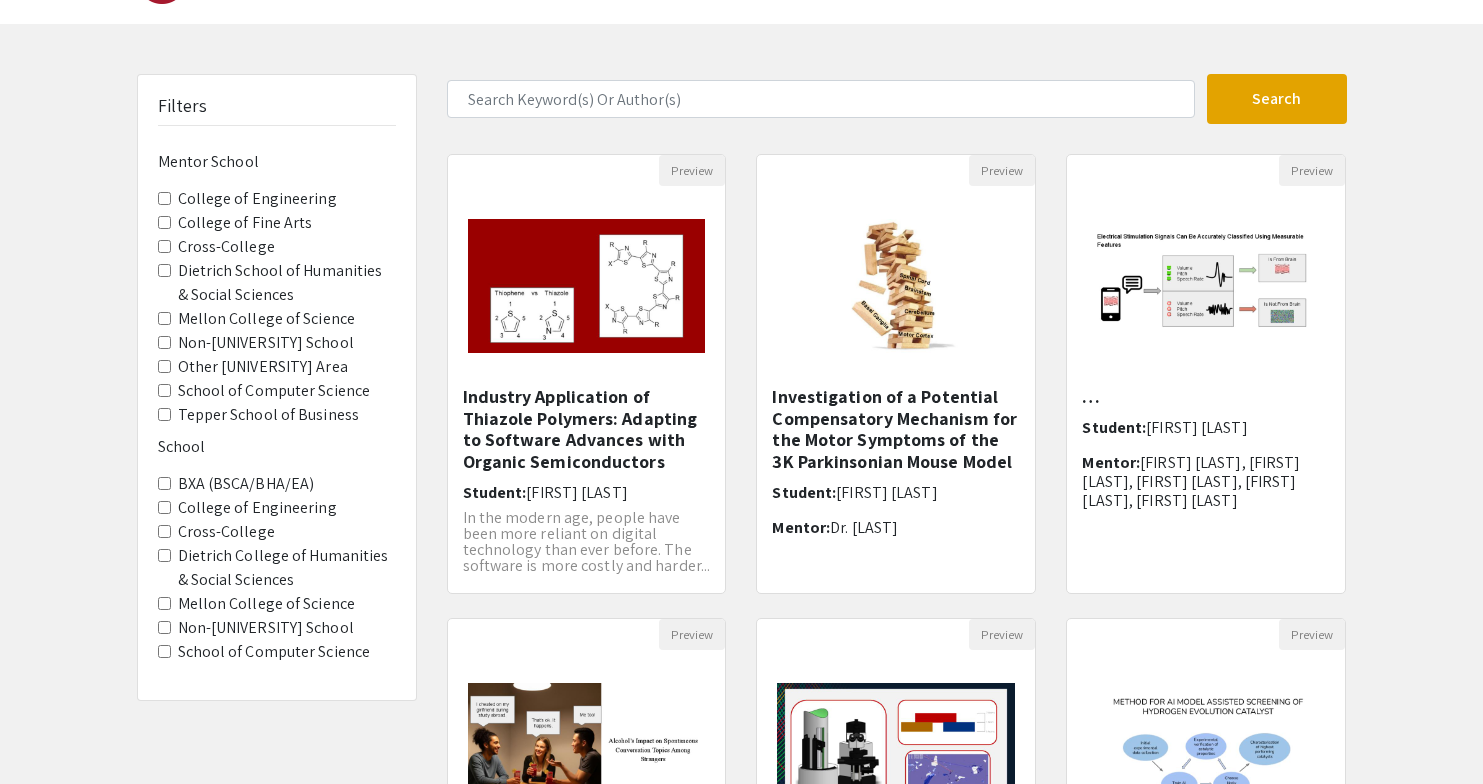 click on "College of Engineering" at bounding box center (164, 198) 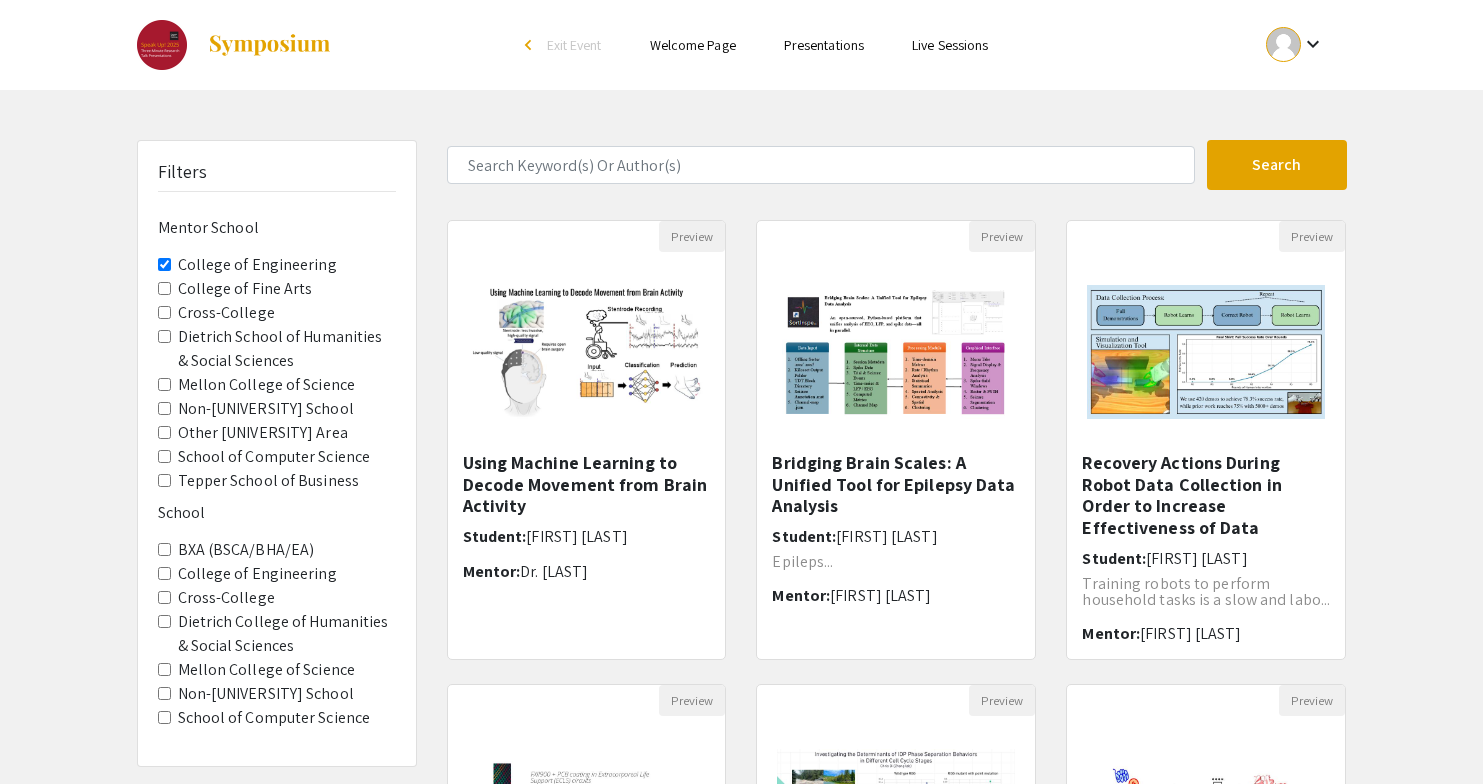 scroll, scrollTop: 0, scrollLeft: 0, axis: both 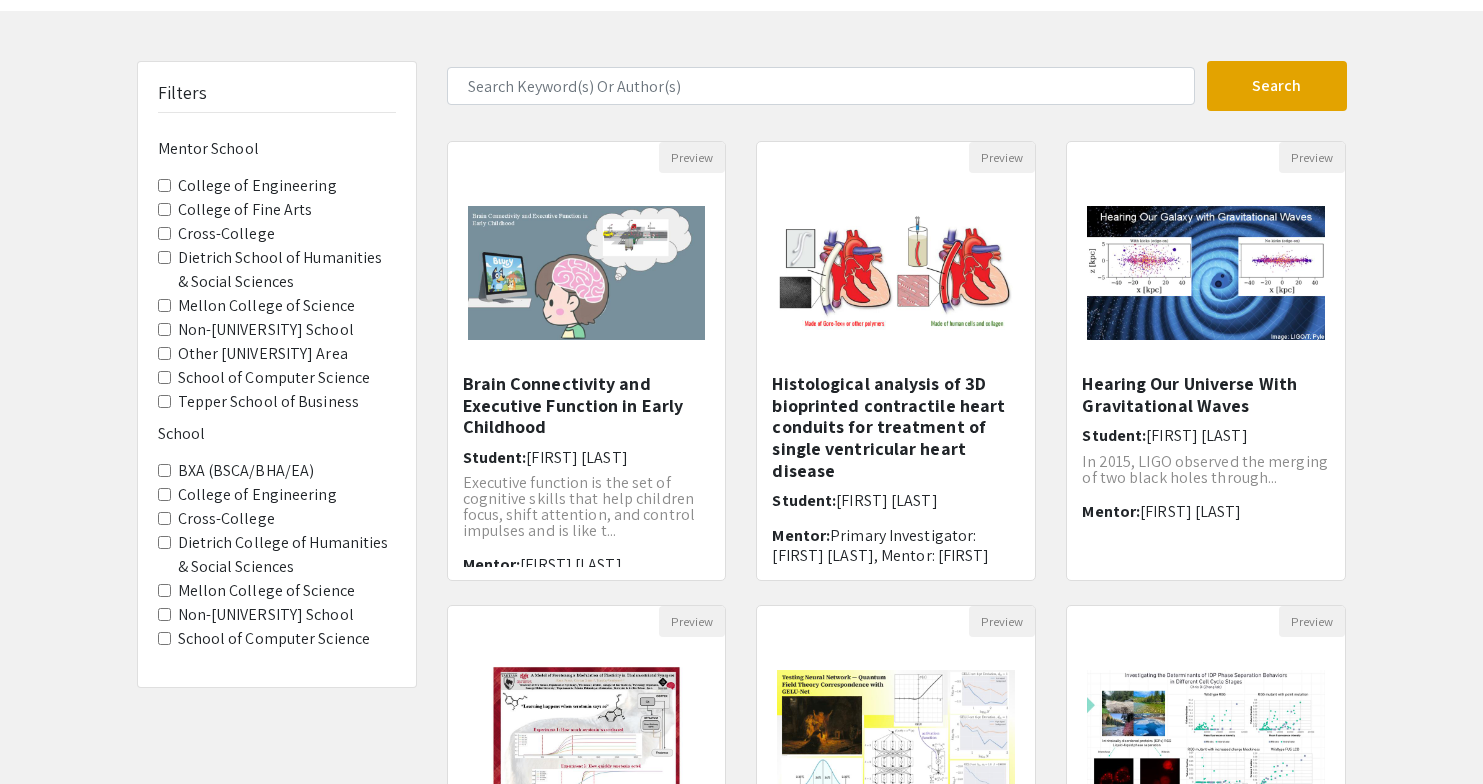 click on "Dietrich School of Humanities & Social Sciences" 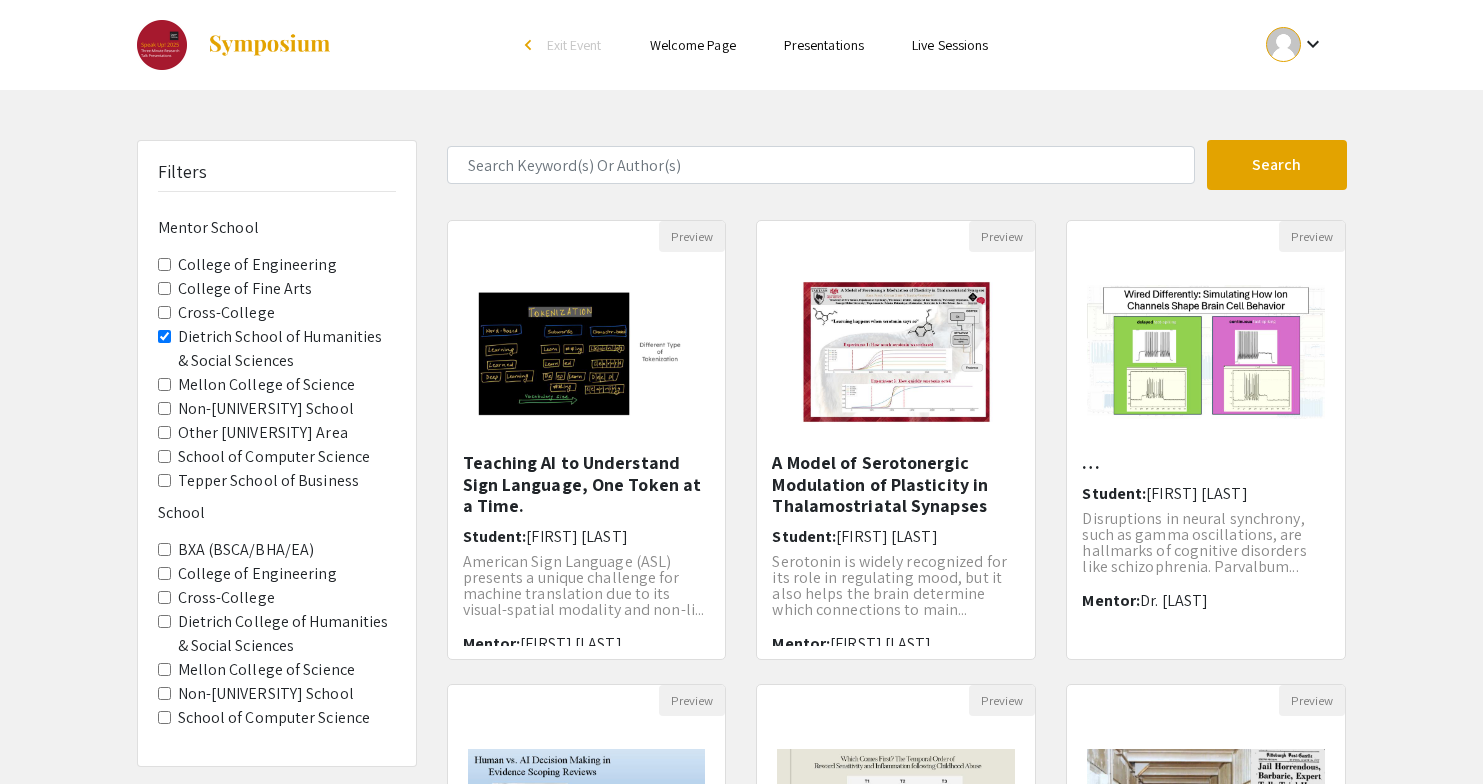 scroll, scrollTop: 0, scrollLeft: 0, axis: both 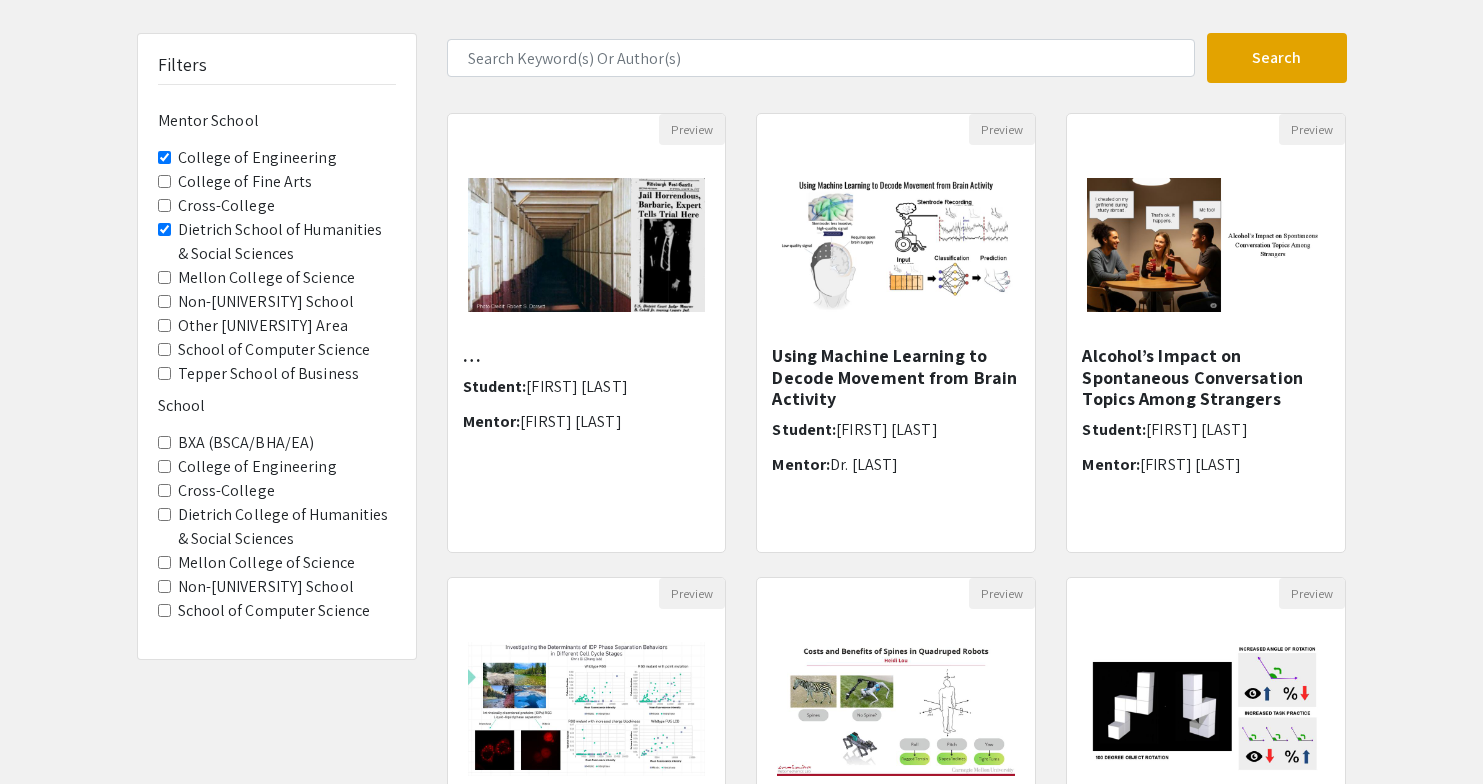 click on "College of Engineering" at bounding box center [164, 157] 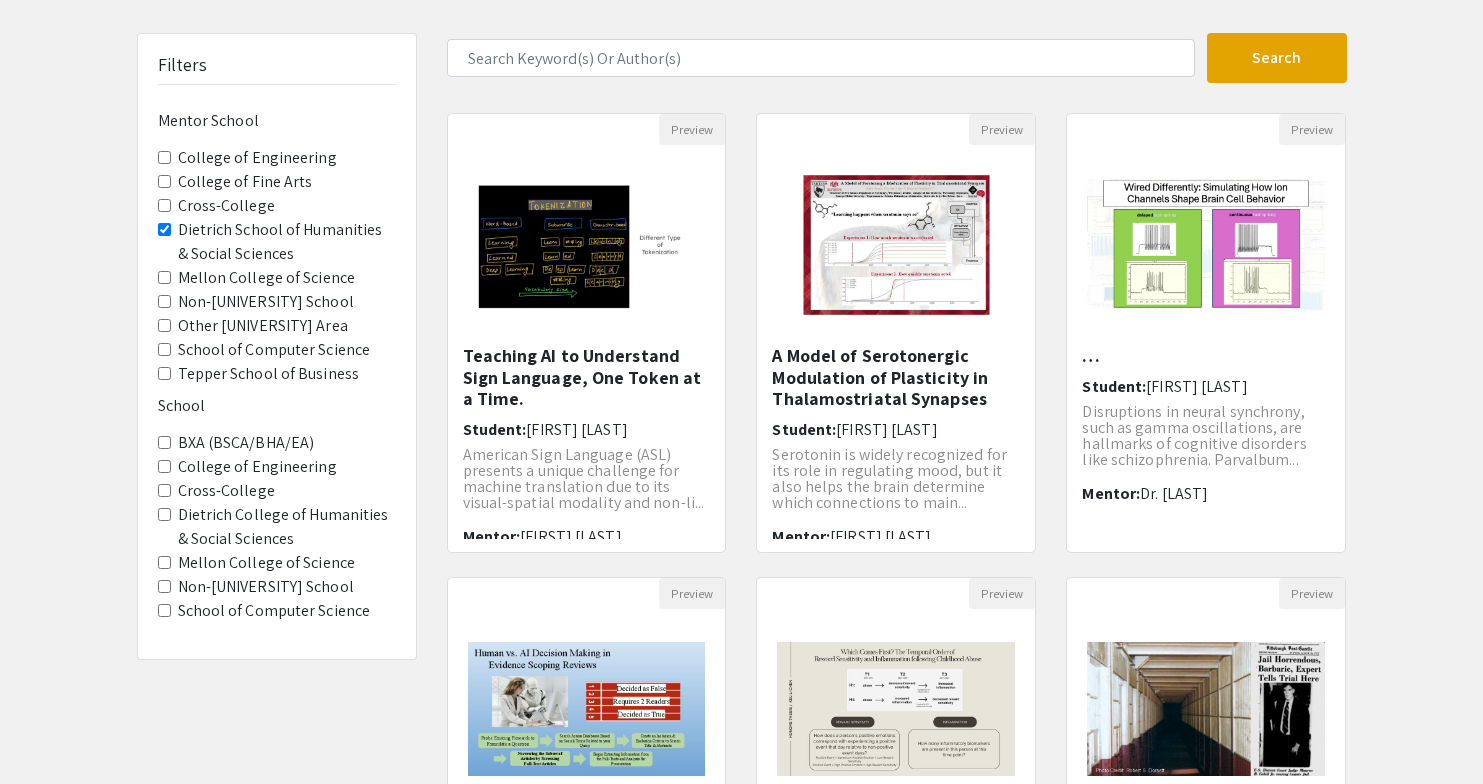 scroll, scrollTop: 0, scrollLeft: 0, axis: both 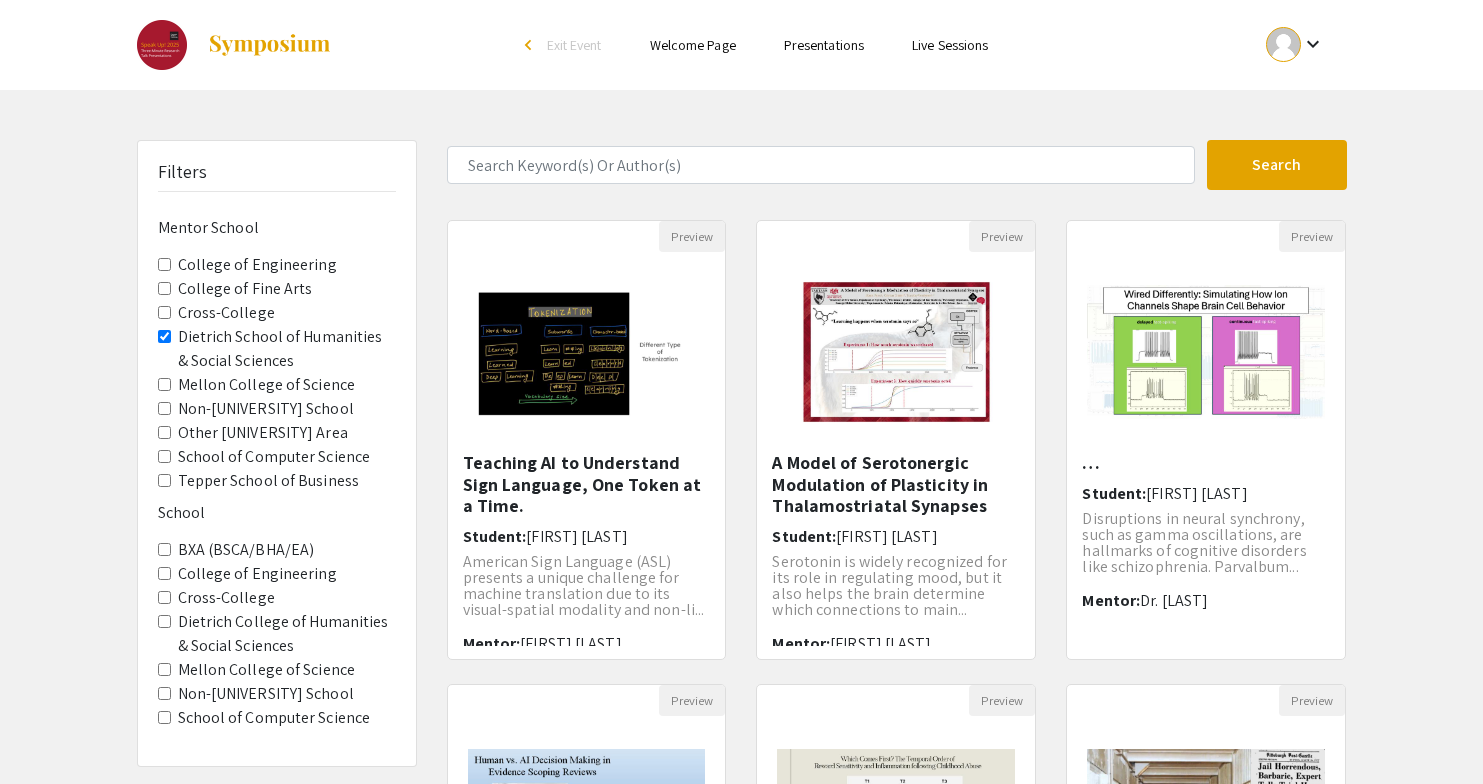 click on "Dietrich School of Humanities & Social Sciences" at bounding box center [164, 336] 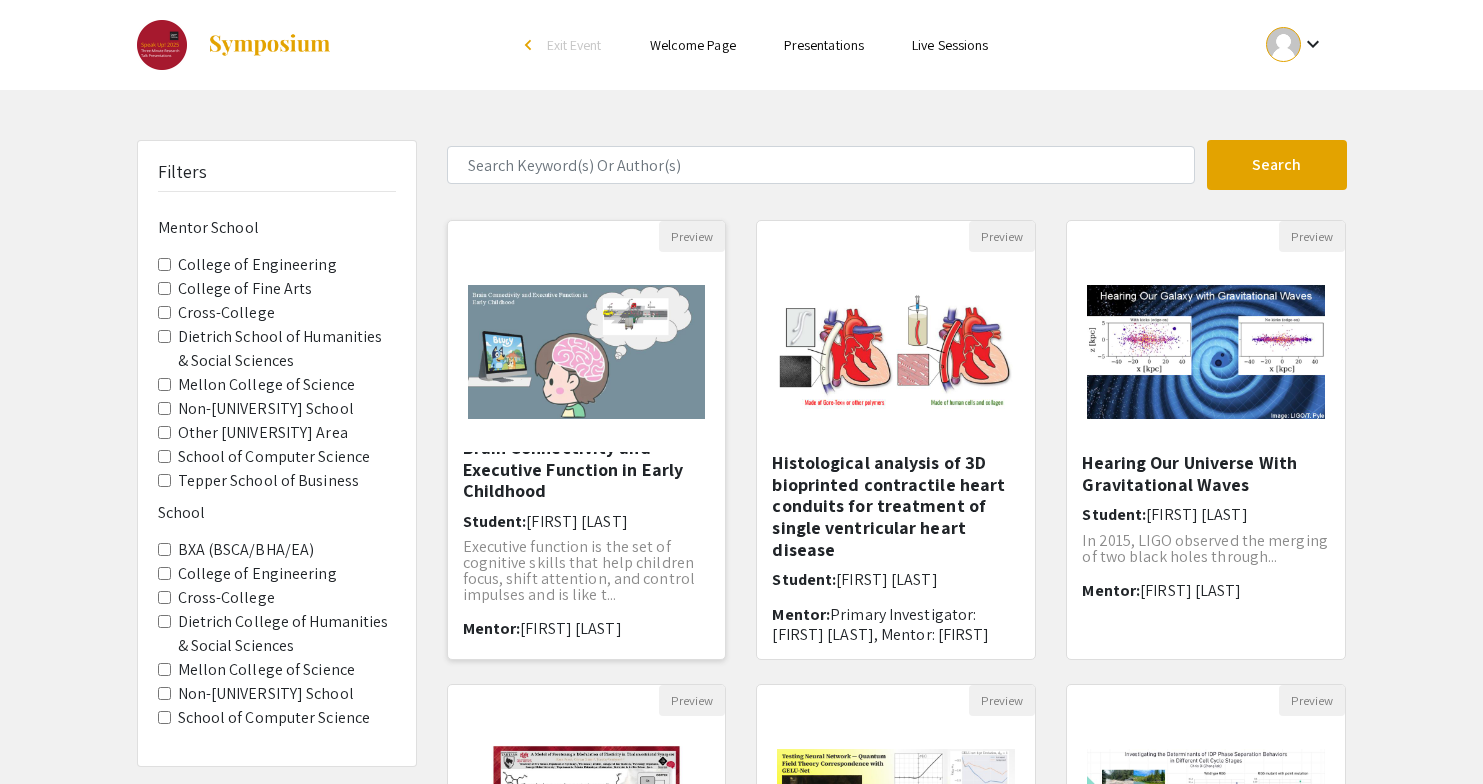 scroll, scrollTop: 14, scrollLeft: 0, axis: vertical 